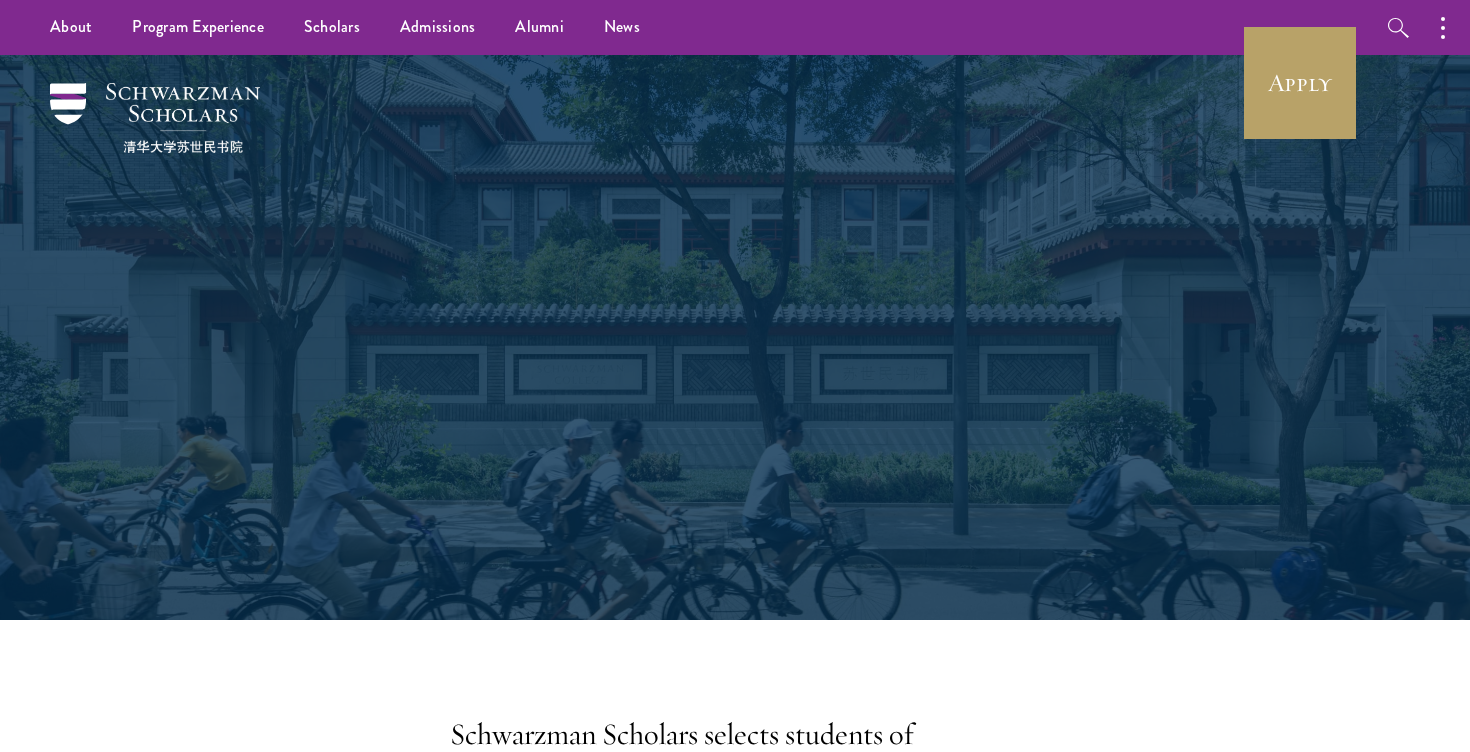 scroll, scrollTop: 0, scrollLeft: 0, axis: both 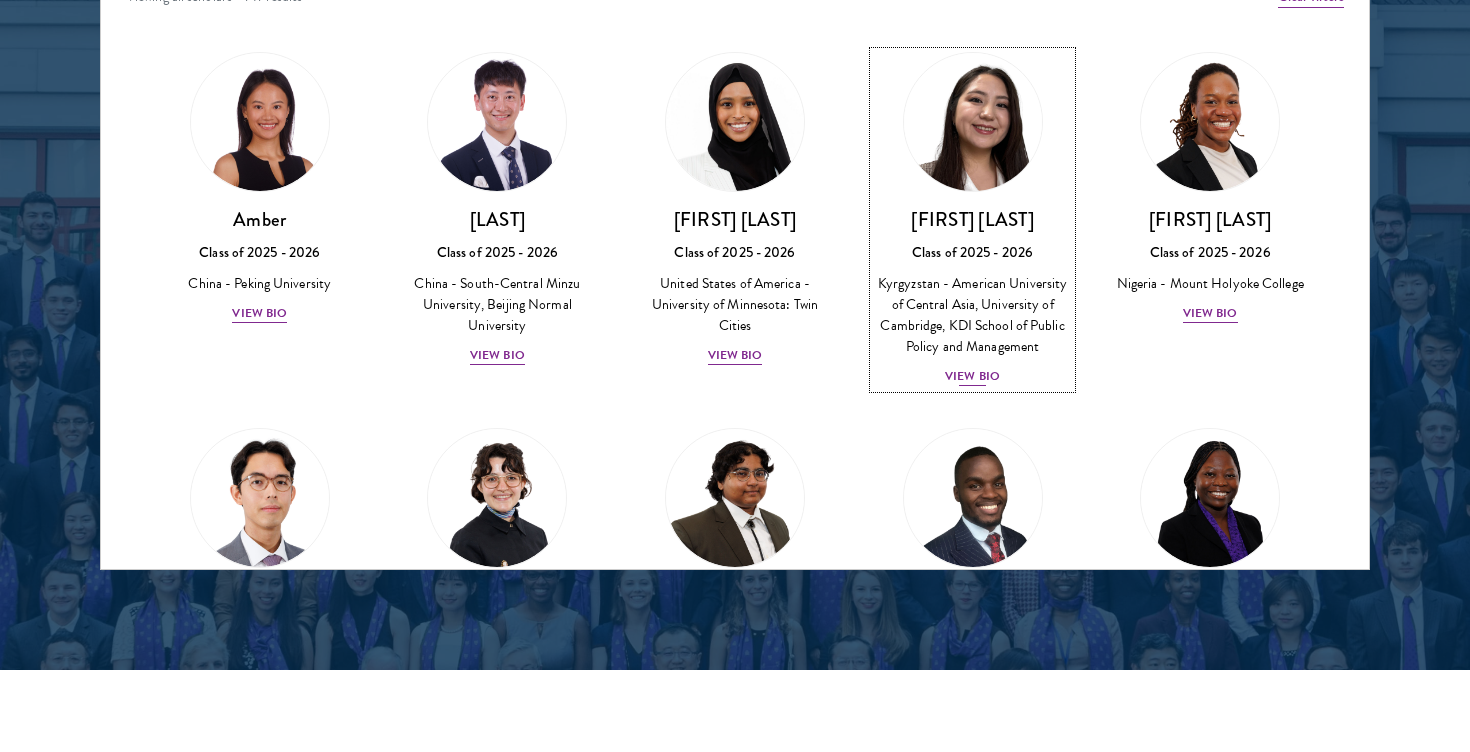 click on "View Bio" at bounding box center [972, 376] 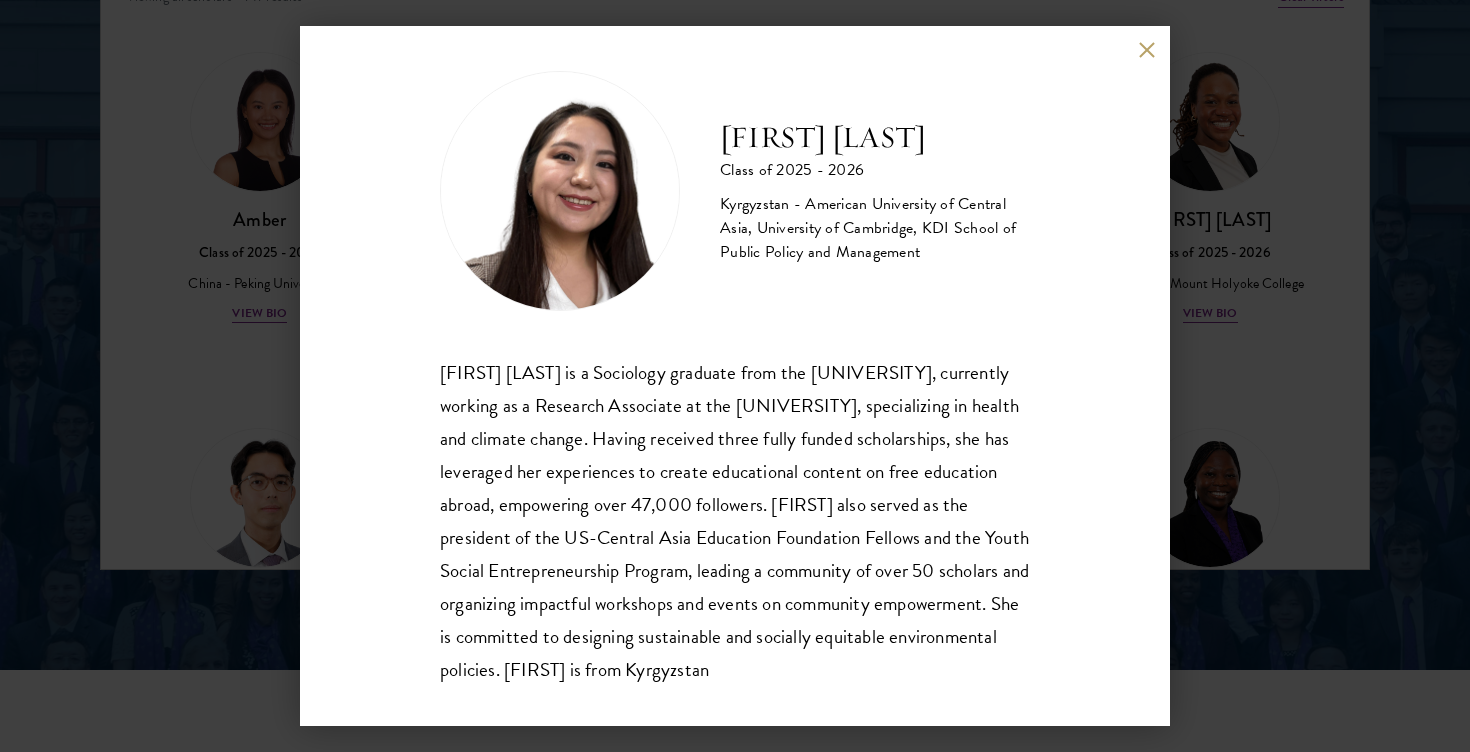 scroll, scrollTop: 16, scrollLeft: 0, axis: vertical 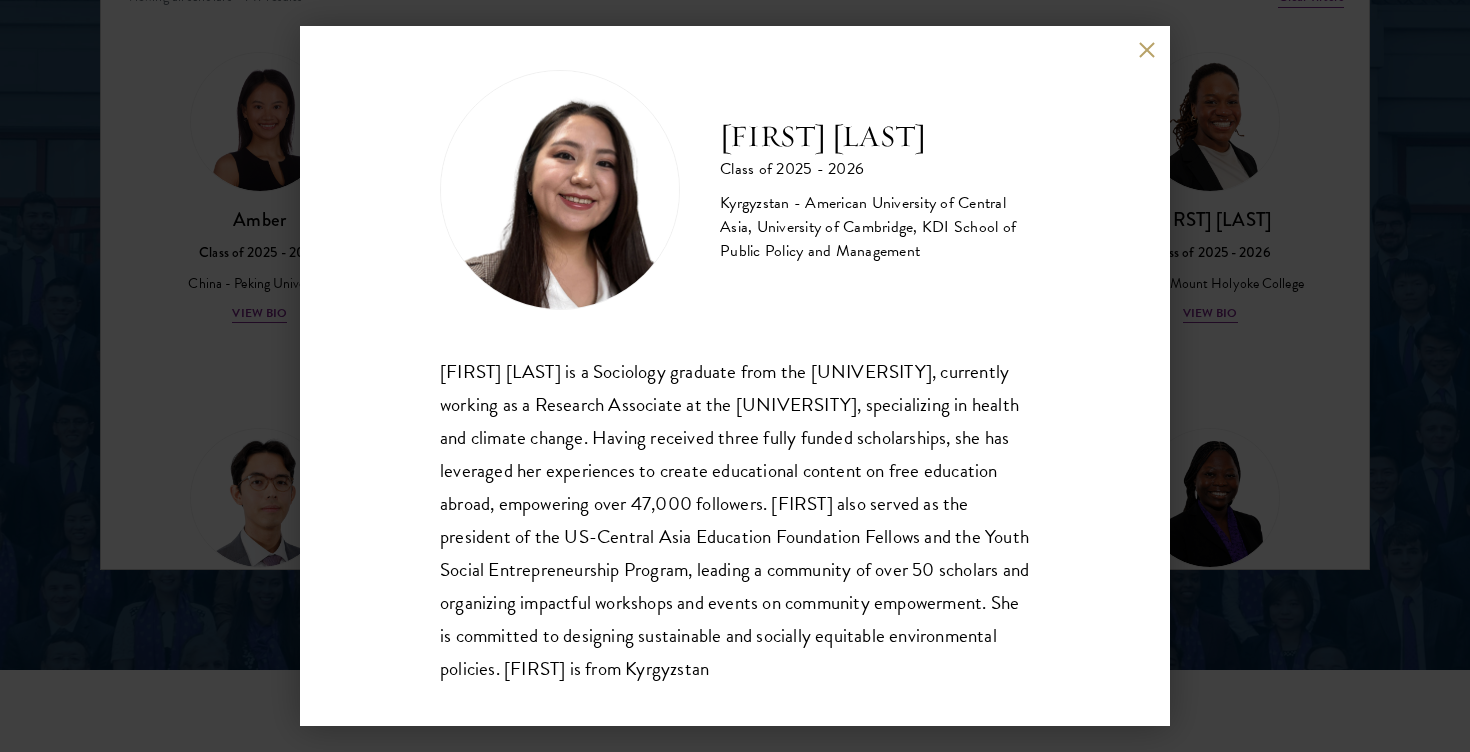 drag, startPoint x: 717, startPoint y: 126, endPoint x: 1065, endPoint y: 126, distance: 348 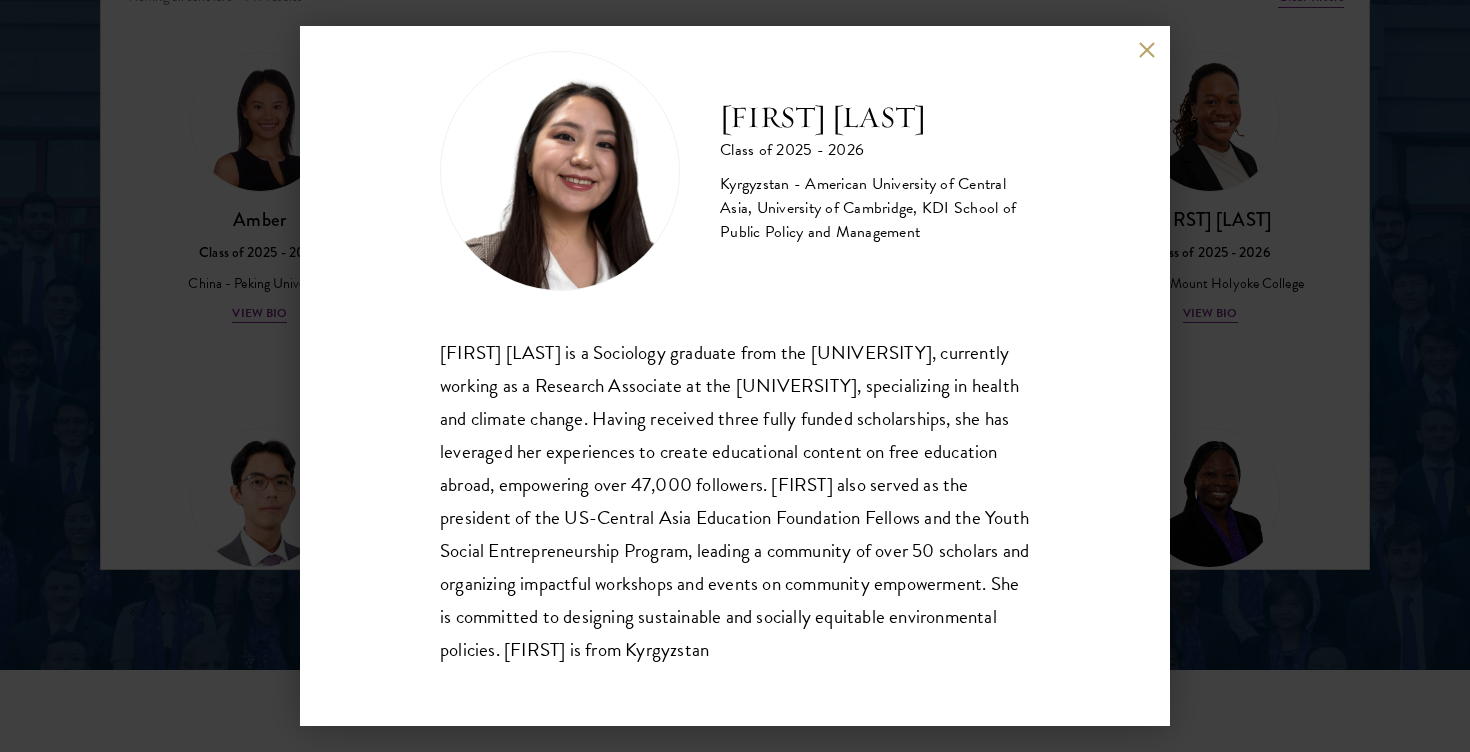 click on "[FIRST] [LAST]
Class of 2025 - 2026
[COUNTRY] - [UNIVERSITY], [UNIVERSITY], [UNIVERSITY]
[FIRST] [LAST] is a Sociology graduate from the [UNIVERSITY], currently working as a Research Associate at the [UNIVERSITY], specializing in health and climate change. Having received three fully funded scholarships, she has leveraged her experiences to create educational content on free education abroad, empowering over 47,000 followers. [FIRST] also served as the president of the US-Central Asia Education Foundation Fellows and the Youth Social Entrepreneurship Program, leading a community of over 50 scholars and organizing impactful workshops and events on community empowerment. She is committed to designing sustainable and socially equitable environmental policies. [FIRST] is from [COUNTRY]" at bounding box center (735, 376) 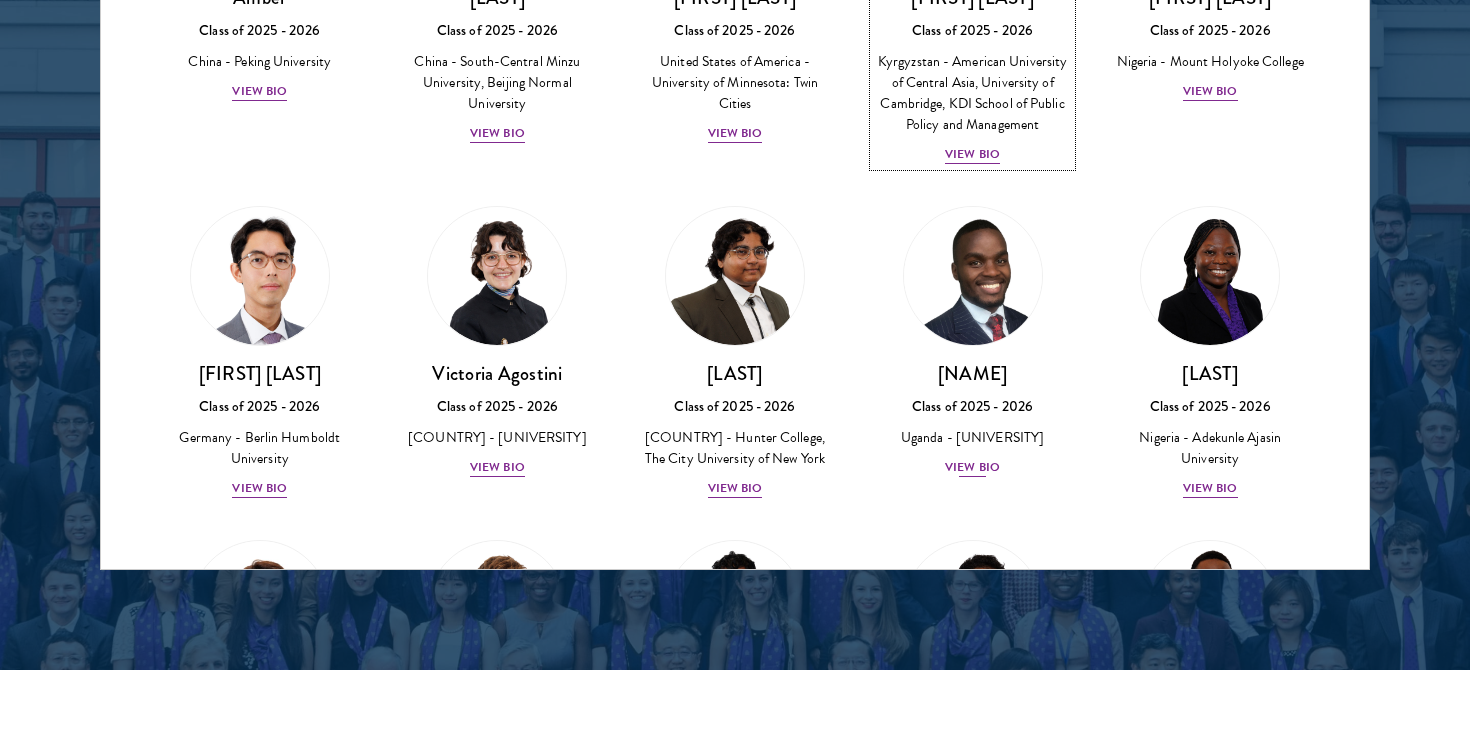 scroll, scrollTop: 243, scrollLeft: 0, axis: vertical 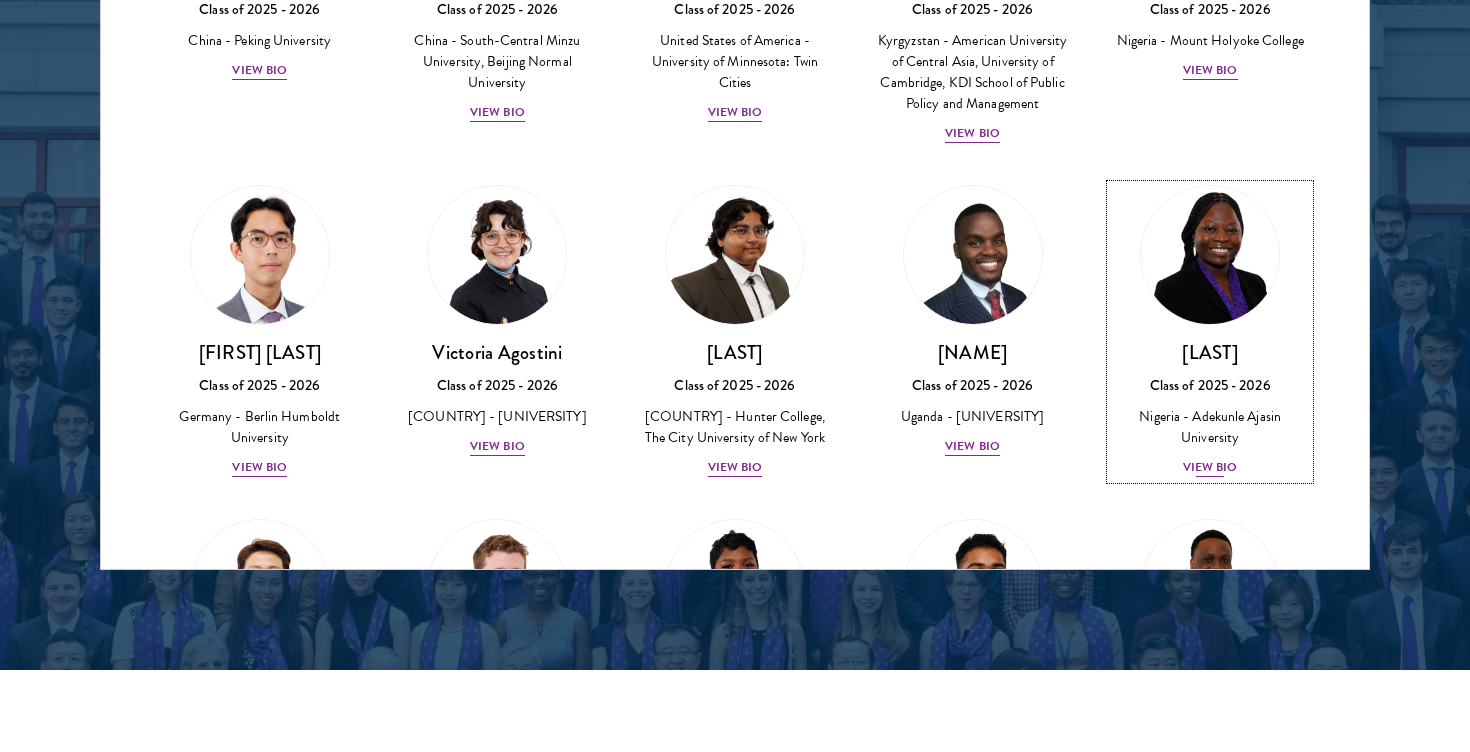 click on "Class of 2025 - 2026" at bounding box center (1210, 385) 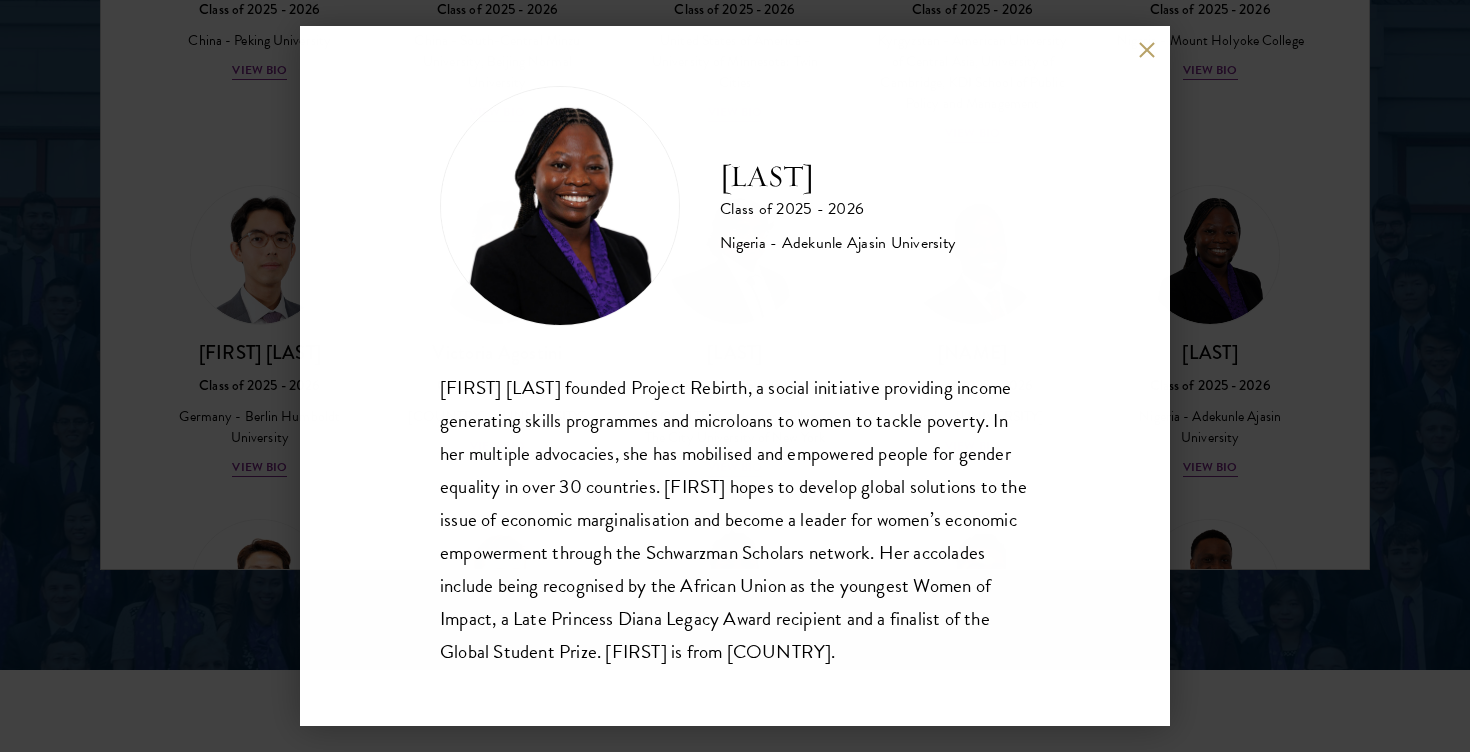 scroll, scrollTop: 2684, scrollLeft: 0, axis: vertical 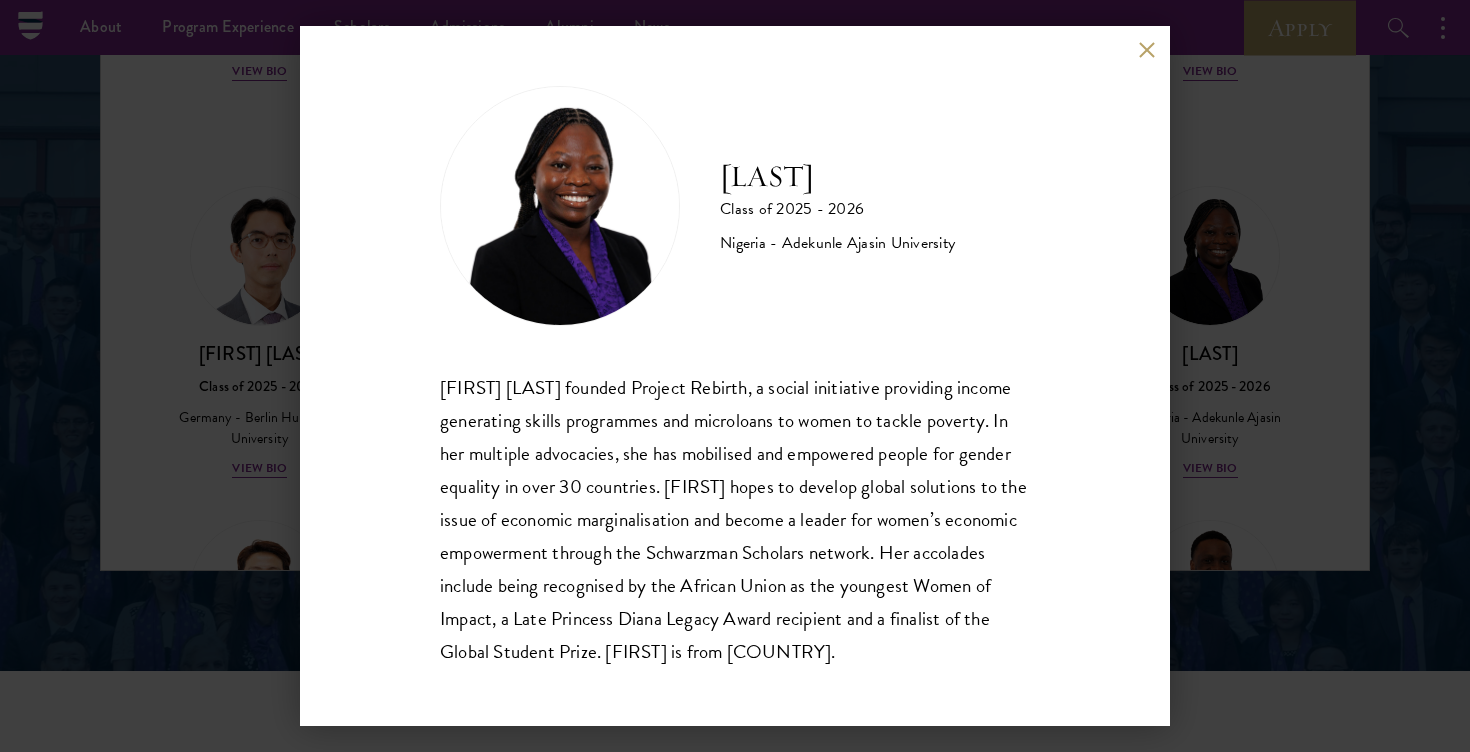 click on "[FIRST] [LAST]
Class of 2025 - 2026
[COUNTRY] - [UNIVERSITY]
[FIRST] [LAST] founded Project Rebirth, a social initiative providing income generating skills programmes and microloans to women to tackle poverty. In her multiple advocacies, she has mobilised and empowered people for gender equality in over 30 countries. [FIRST] hopes to develop global solutions to the issue of economic marginalisation and become a leader for women’s economic empowerment through the Schwarzman Scholars network. Her accolades include being recognised by the African Union as the youngest Women of Impact, a Late Princess Diana Legacy Award recipient and a finalist of the Global Student Prize. [FIRST] is from [COUNTRY]." at bounding box center [735, 376] 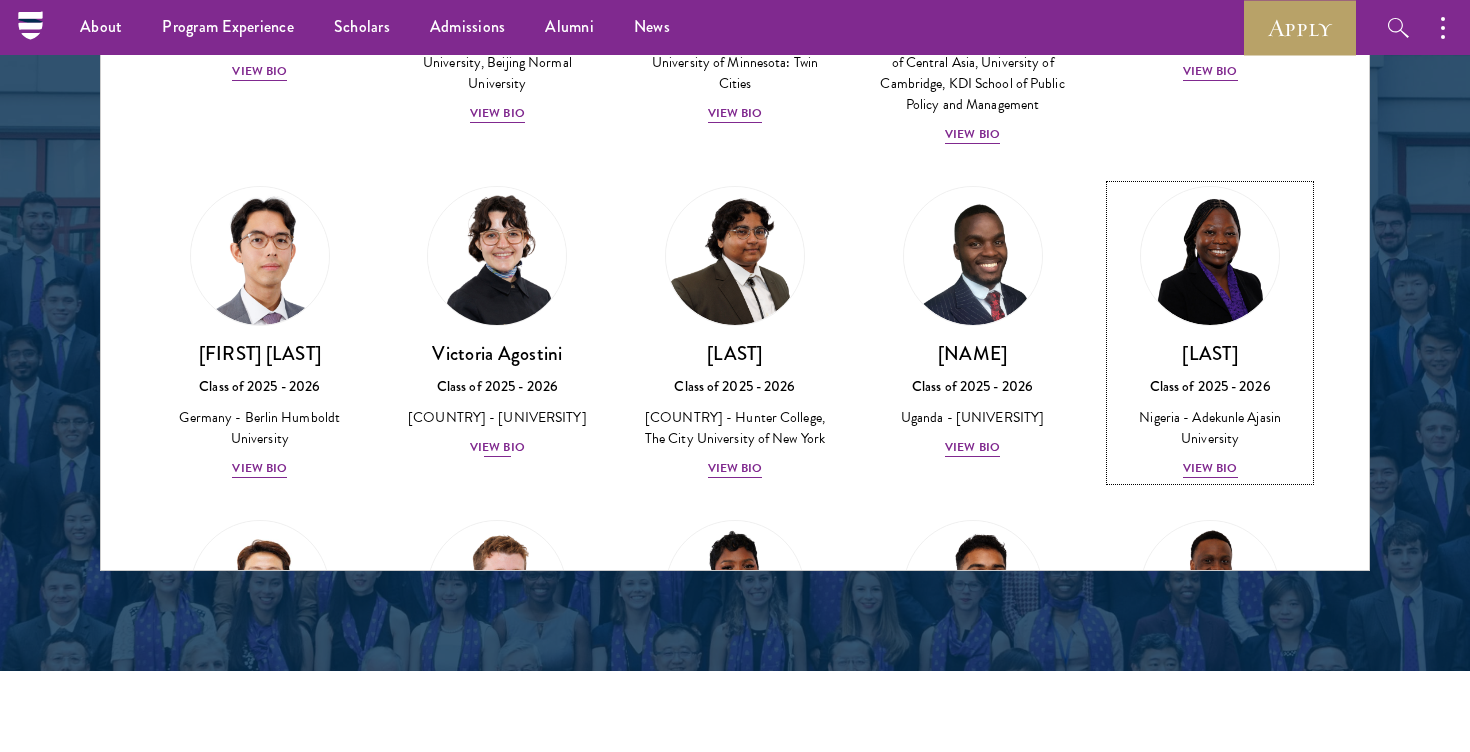 scroll, scrollTop: 2656, scrollLeft: 0, axis: vertical 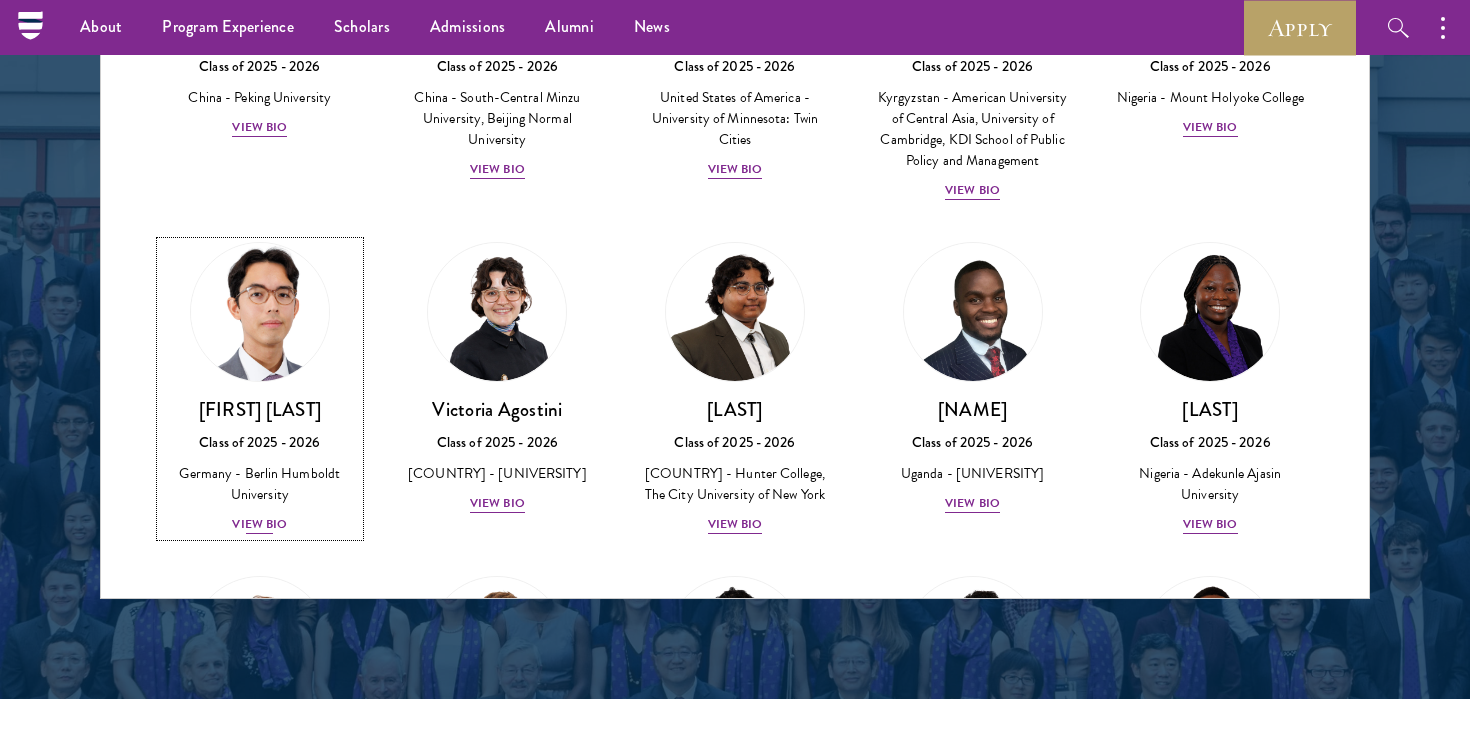 click at bounding box center (260, 312) 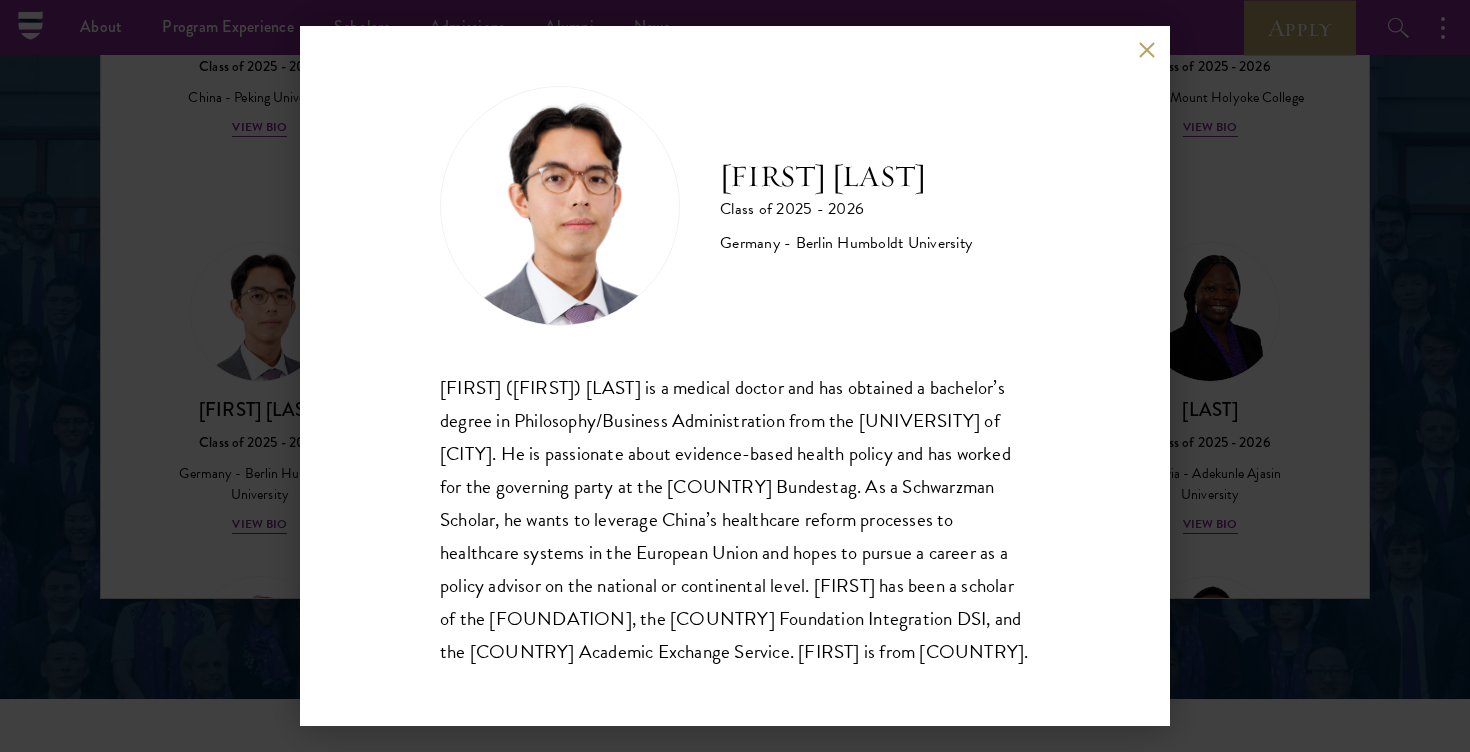 click on "[FIRST] ([FIRST]) [LAST]
Class of [YEAR] - [YEAR]
[COUNTRY] - [UNIVERSITY]
[FIRST] ([FIRST]) [LAST] is a medical doctor and has obtained a bachelor’s degree in Philosophy/Business Administration from the [UNIVERSITY] of [CITY]. He is passionate about evidence-based health policy and has worked for the governing party at the [COUNTRY] Bundestag. As a Schwarzman Scholar, he wants to leverage China’s healthcare reform processes to healthcare systems in the European Union and hopes to pursue a career as a policy advisor on the national or continental level. [FIRST] has been a scholar of the [FOUNDATION], the [COUNTRY] Foundation Integration DSI, and the [COUNTRY] Academic Exchange Service. [FIRST] is from [COUNTRY]." at bounding box center [735, 376] 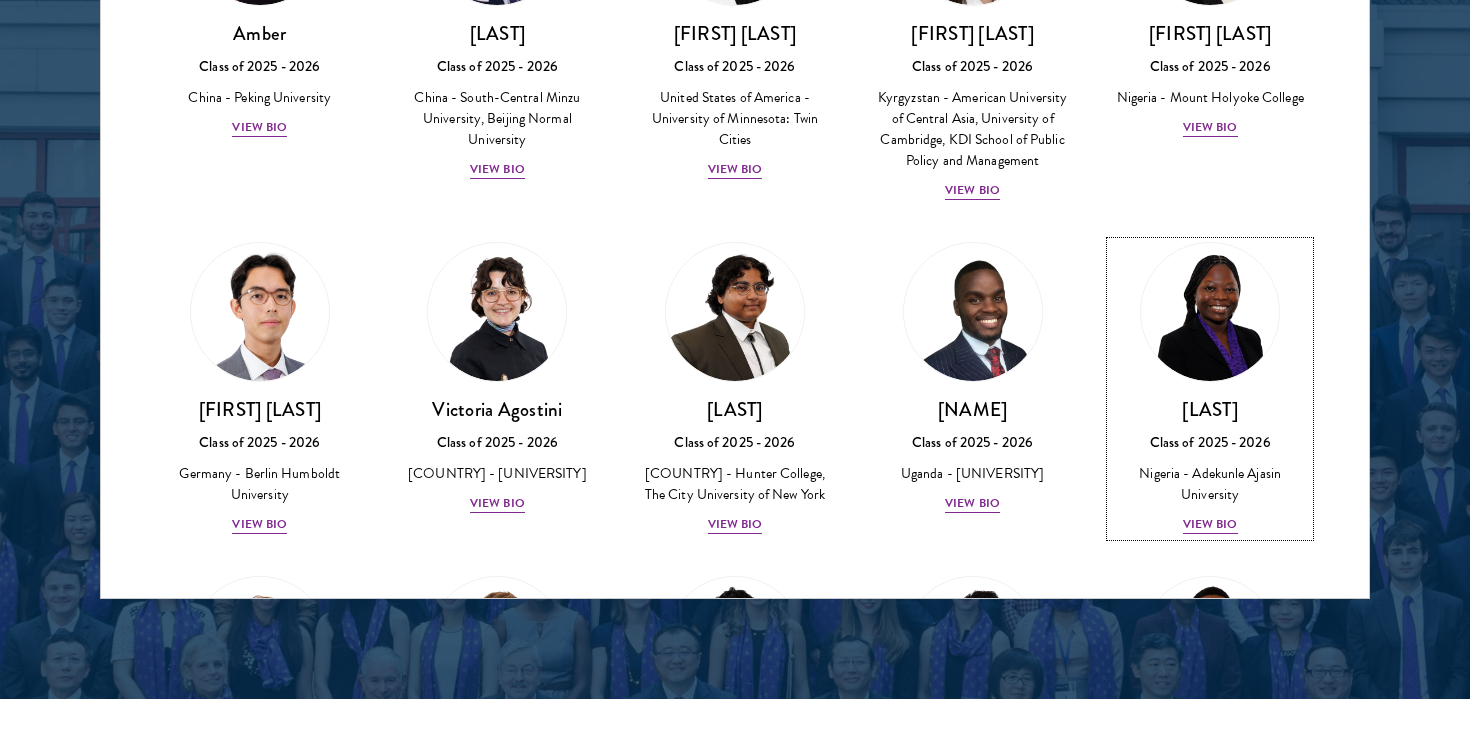 scroll, scrollTop: 2691, scrollLeft: 0, axis: vertical 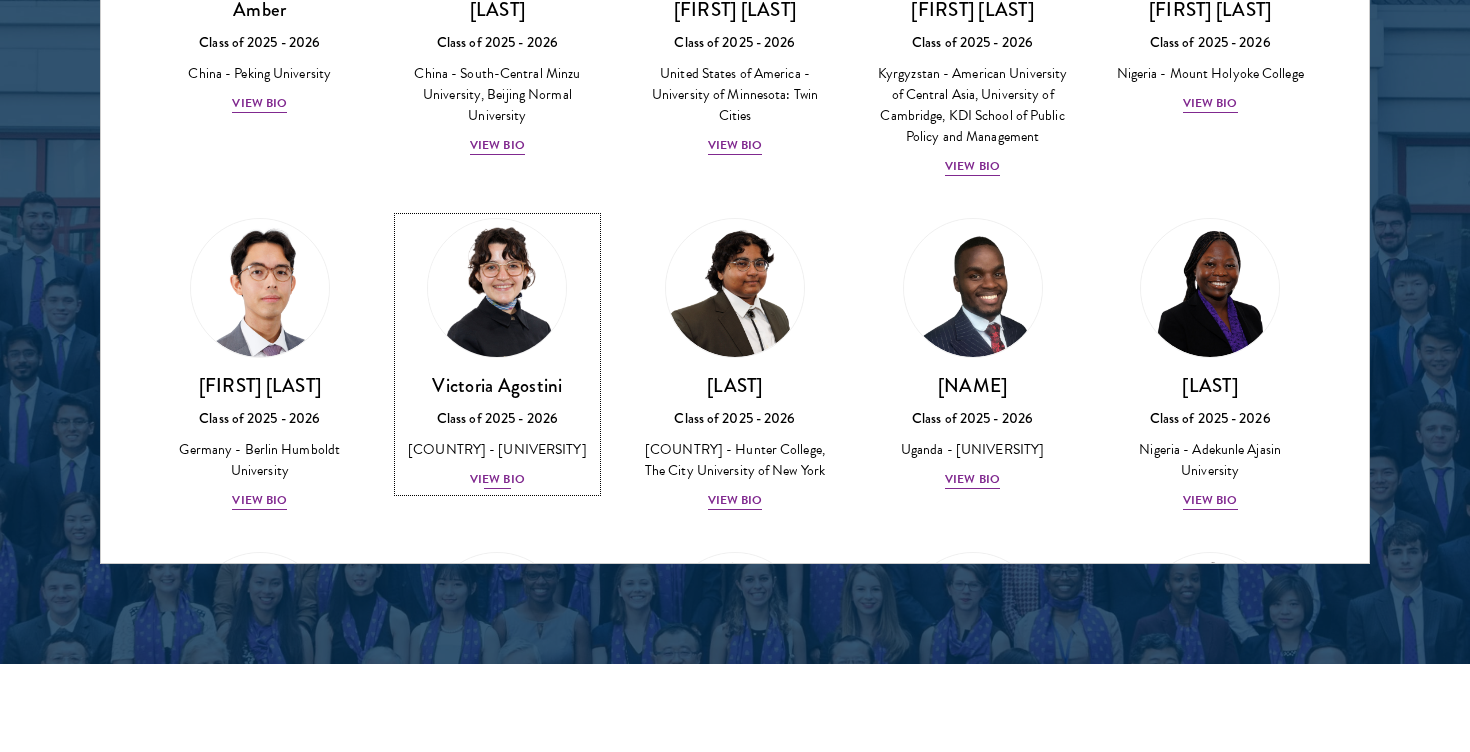 click at bounding box center [497, 288] 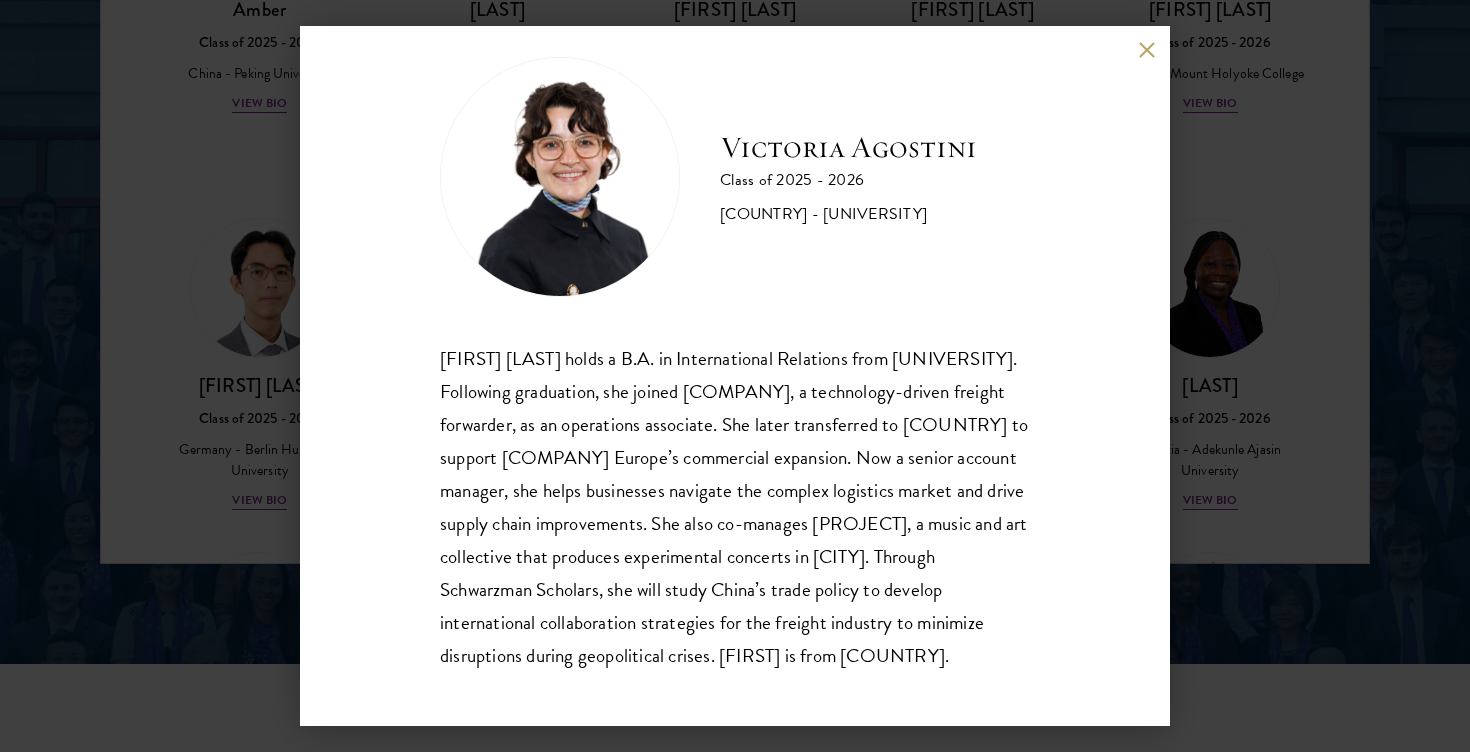scroll, scrollTop: 30, scrollLeft: 0, axis: vertical 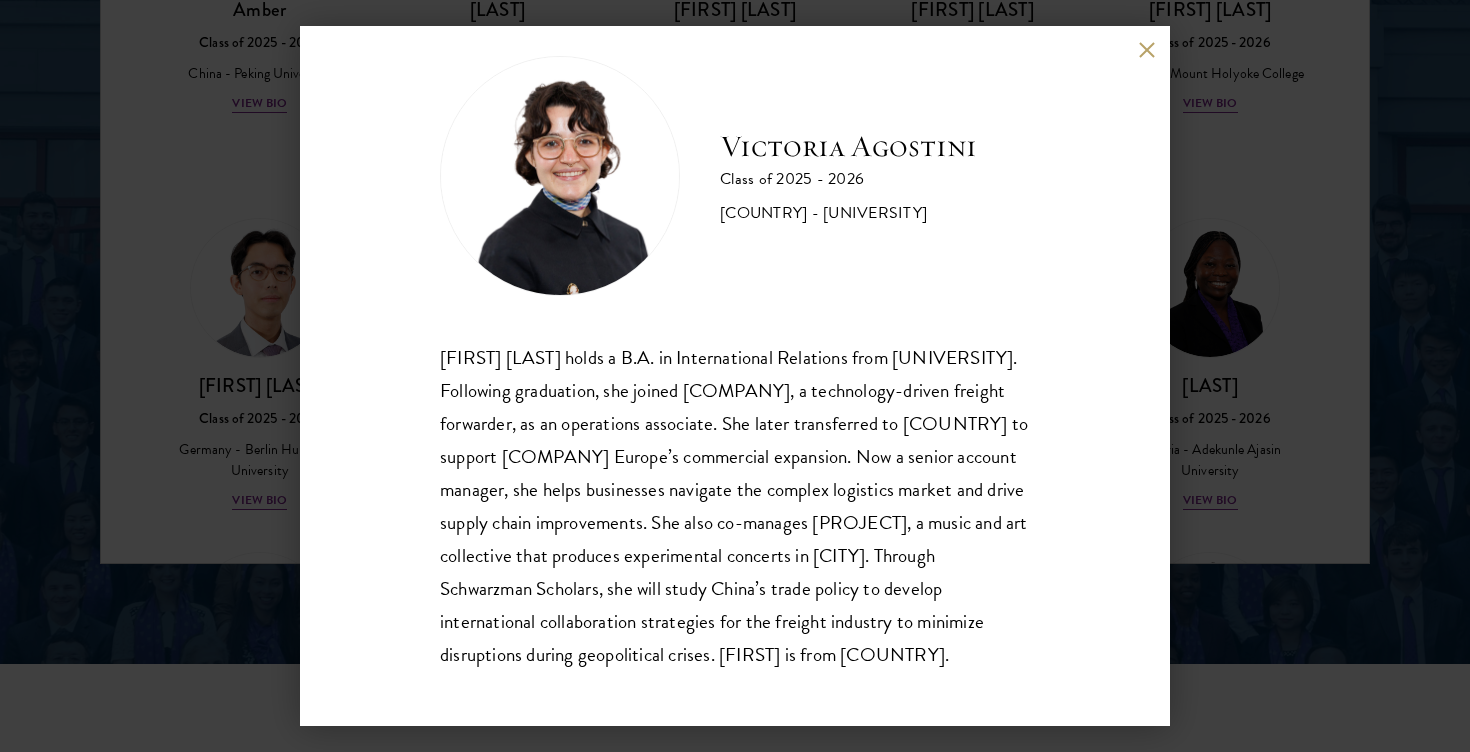 click on "[FIRST] [LAST]
Class of [YEAR] - [YEAR]
[COUNTRY] - [UNIVERSITY]
[FIRST] [LAST] holds a B.A. in International Relations from [UNIVERSITY]. Following graduation, she joined [COMPANY], a technology-driven freight forwarder, as an operations associate. She later transferred to [COUNTRY] to support [COMPANY] Europe’s commercial expansion. Now a senior account manager, she helps businesses navigate the complex logistics market and drive supply chain improvements. She also co-manages [PROJECT], a music and art collective that produces experimental concerts in [CITY]. Through Schwarzman Scholars, she will study China’s trade policy to develop international collaboration strategies for the freight industry to minimize disruptions during geopolitical crises. [FIRST] is from [COUNTRY]." at bounding box center (735, 376) 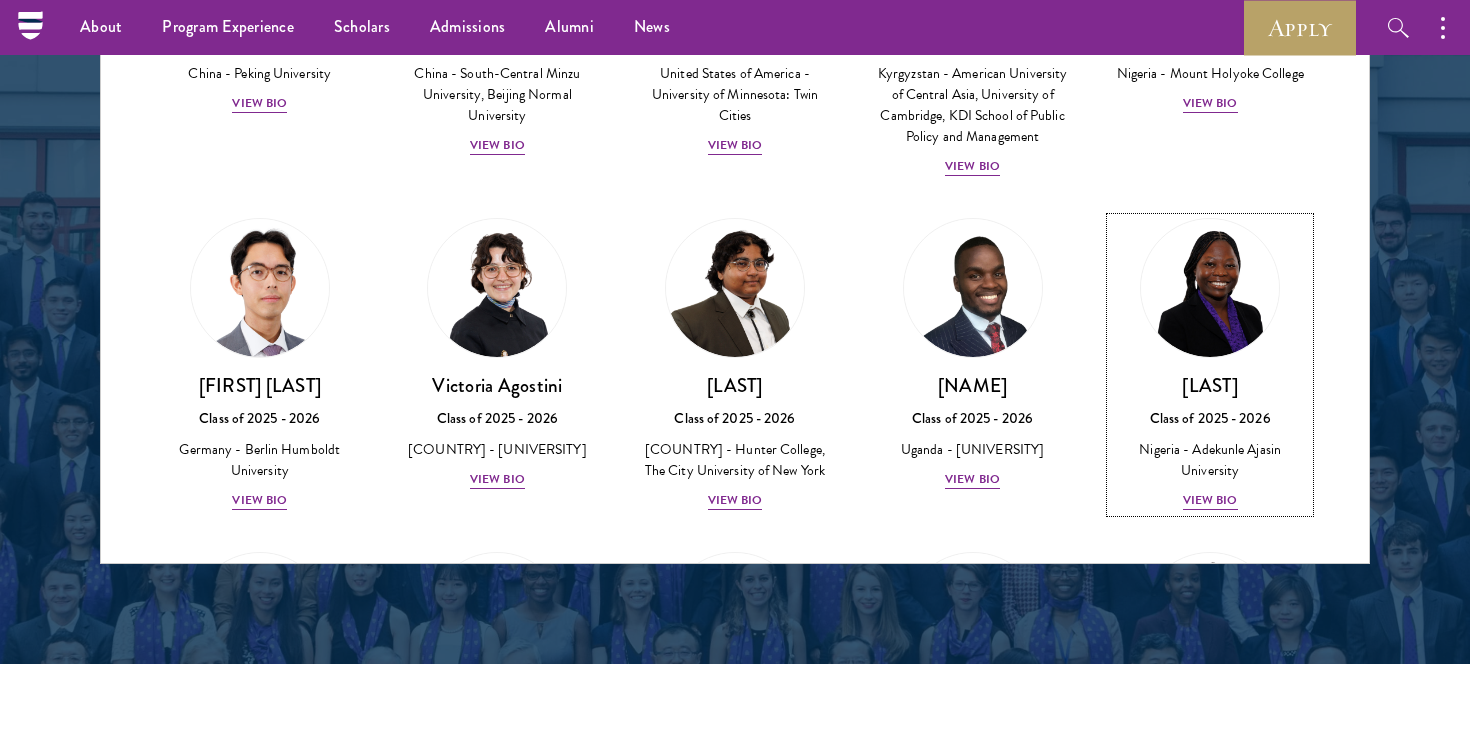 scroll, scrollTop: 153, scrollLeft: 0, axis: vertical 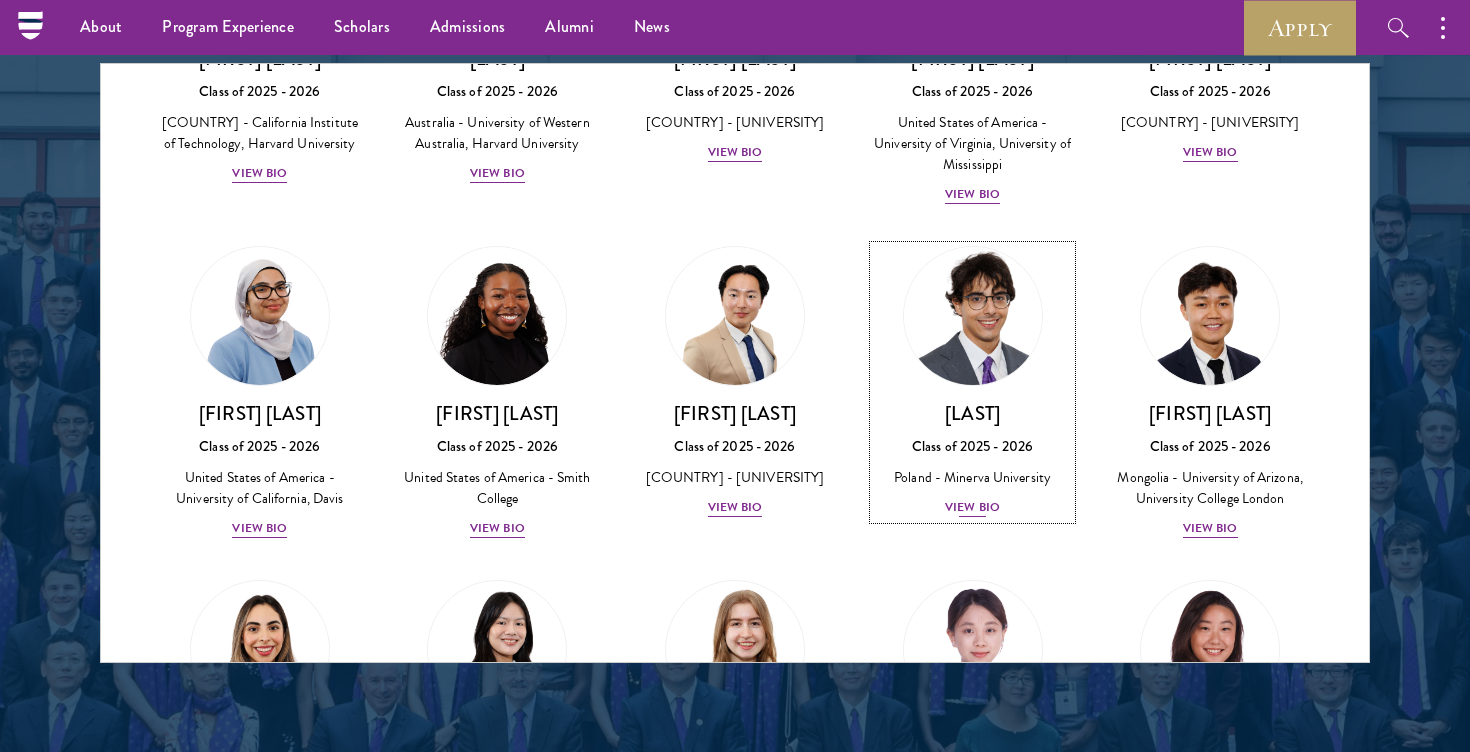 click on "[FIRST] [LAST]
Class of 2025 - 2026
[COUNTRY] - [UNIVERSITY]
View Bio" at bounding box center (973, 460) 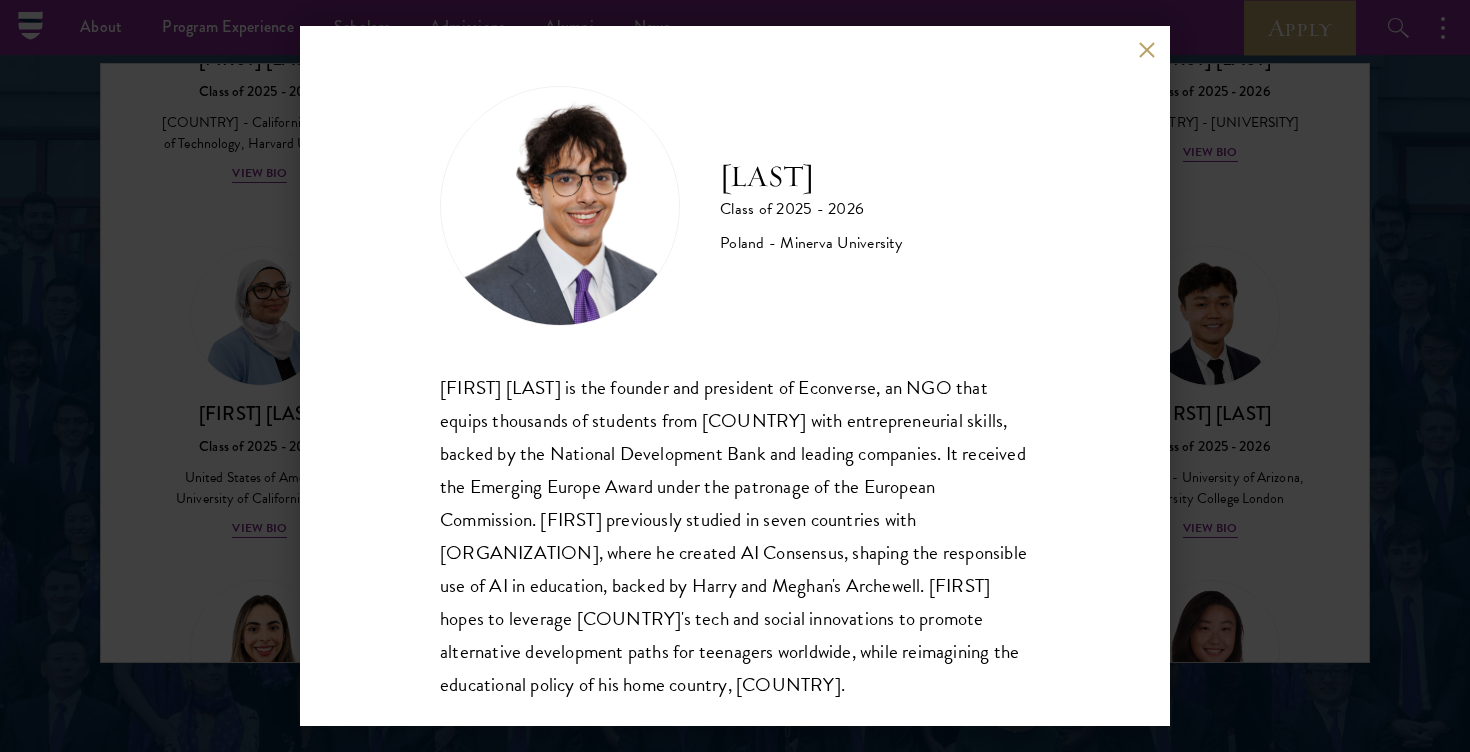 click on "[FIRST] [LAST] is the founder and president of Econverse, an NGO that equips thousands of students from [COUNTRY] with entrepreneurial skills, backed by the National Development Bank and leading companies. It received the Emerging Europe Award under the patronage of the European Commission. [FIRST] previously studied in seven countries with [ORGANIZATION], where he created AI Consensus, shaping the responsible use of AI in education, backed by Harry and Meghan's Archewell. [FIRST] hopes to leverage [COUNTRY]'s tech and social innovations to promote alternative development paths for teenagers worldwide, while reimagining the educational policy of his home country, [COUNTRY]." at bounding box center [735, 376] 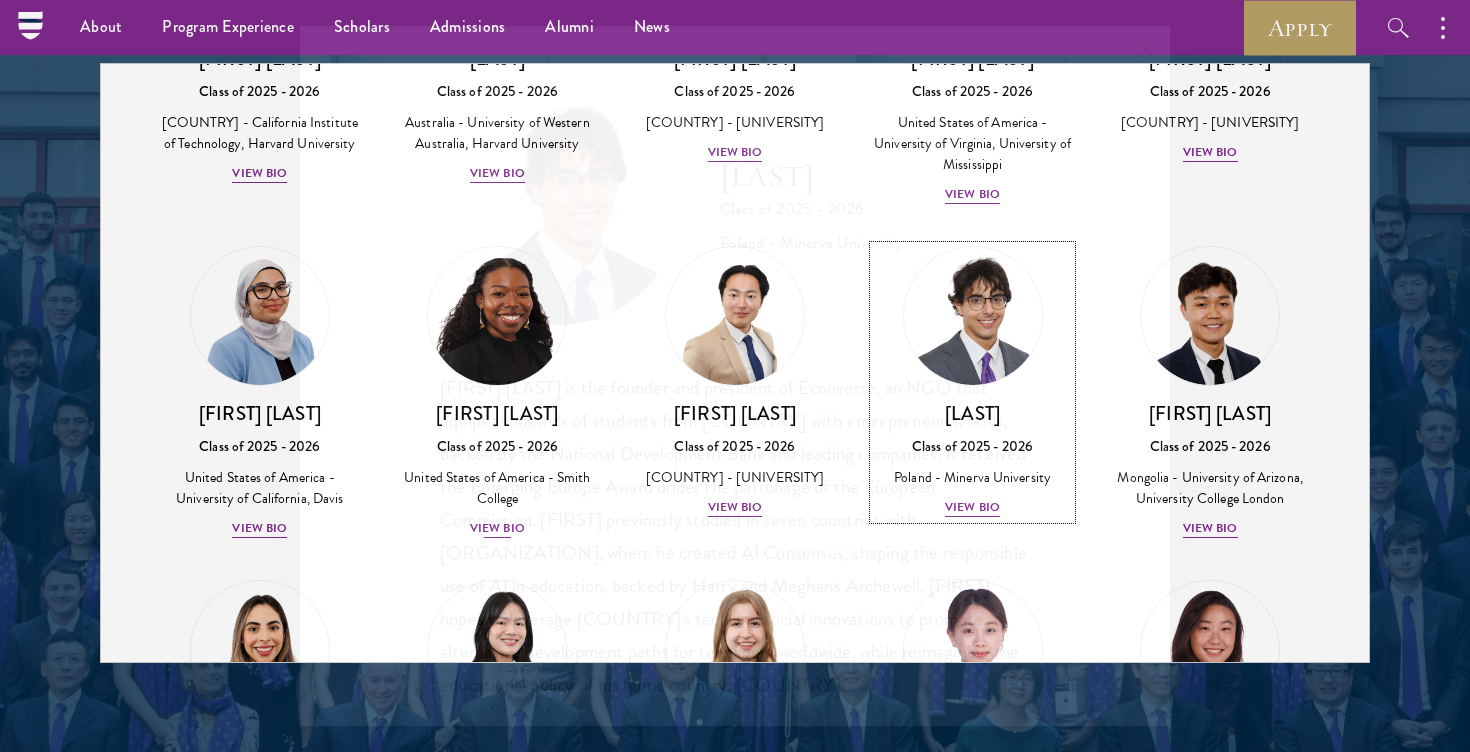 scroll, scrollTop: 1025, scrollLeft: 0, axis: vertical 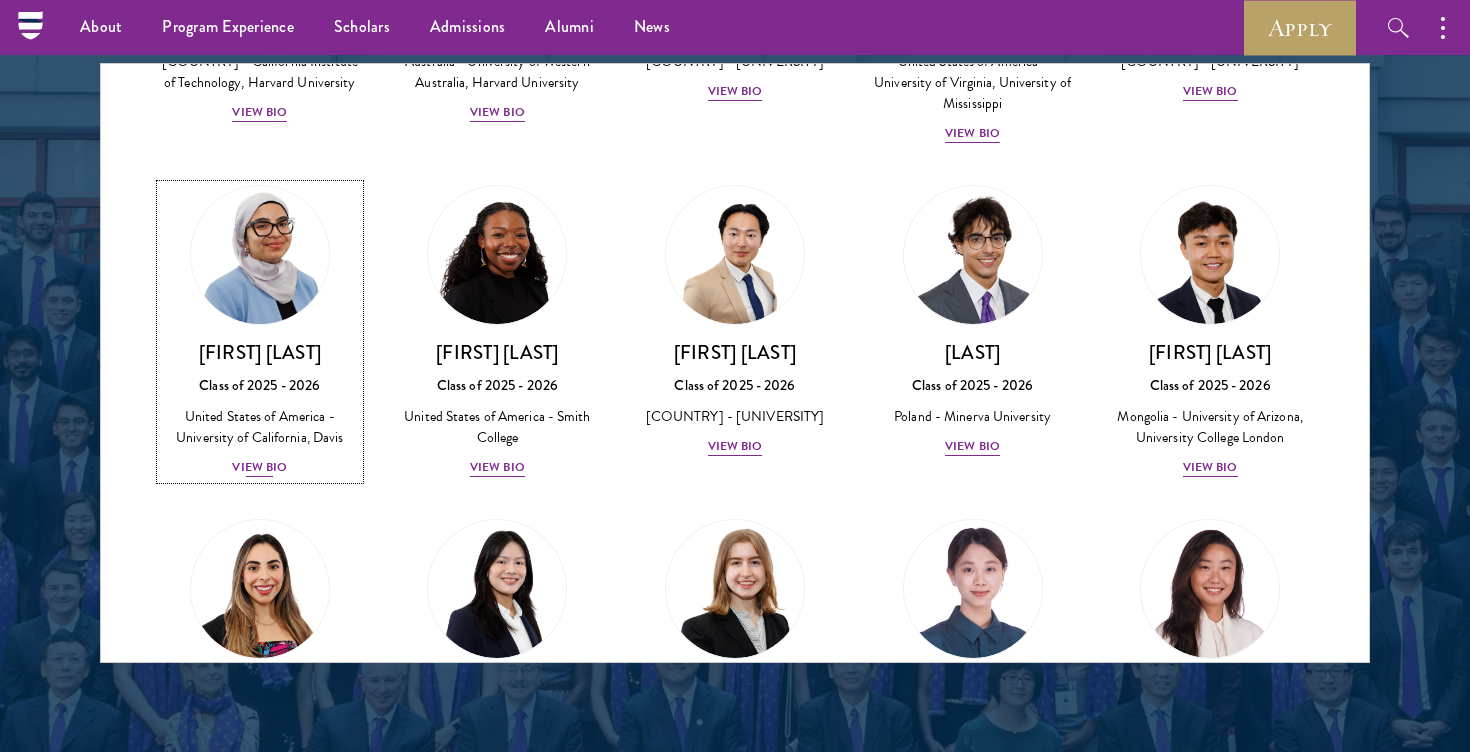 click at bounding box center [260, 255] 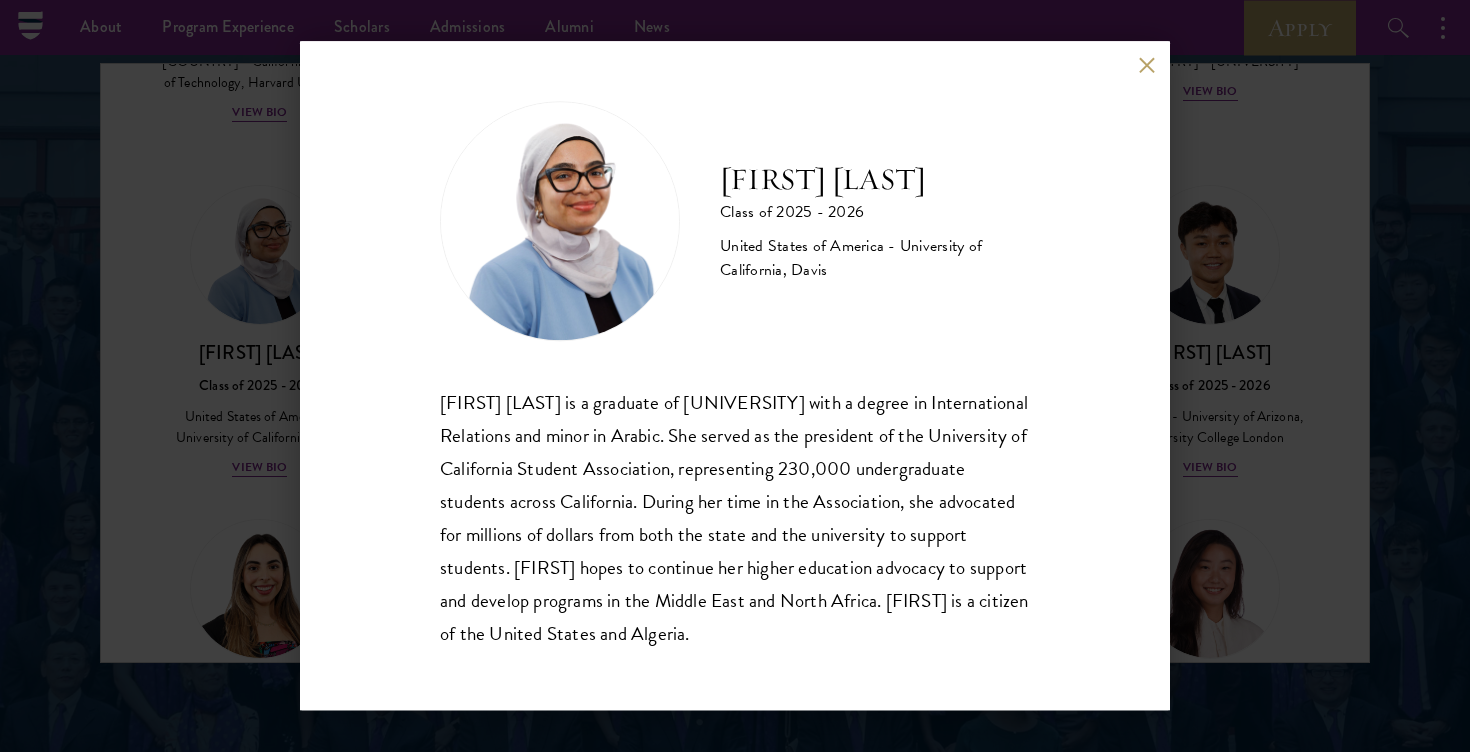 click on "[FIRST] [LAST] is a graduate of [UNIVERSITY] with a degree in International Relations and minor in Arabic. She served as the president of the University of California Student Association, representing 230,000 undergraduate students across California. During her time in the Association, she advocated for millions of dollars from both the state and the university to support students. [FIRST] hopes to continue her higher education advocacy to support and develop programs in the Middle East and North Africa. [FIRST] is a citizen of the [COUNTRY] and [COUNTRY]." at bounding box center (735, 376) 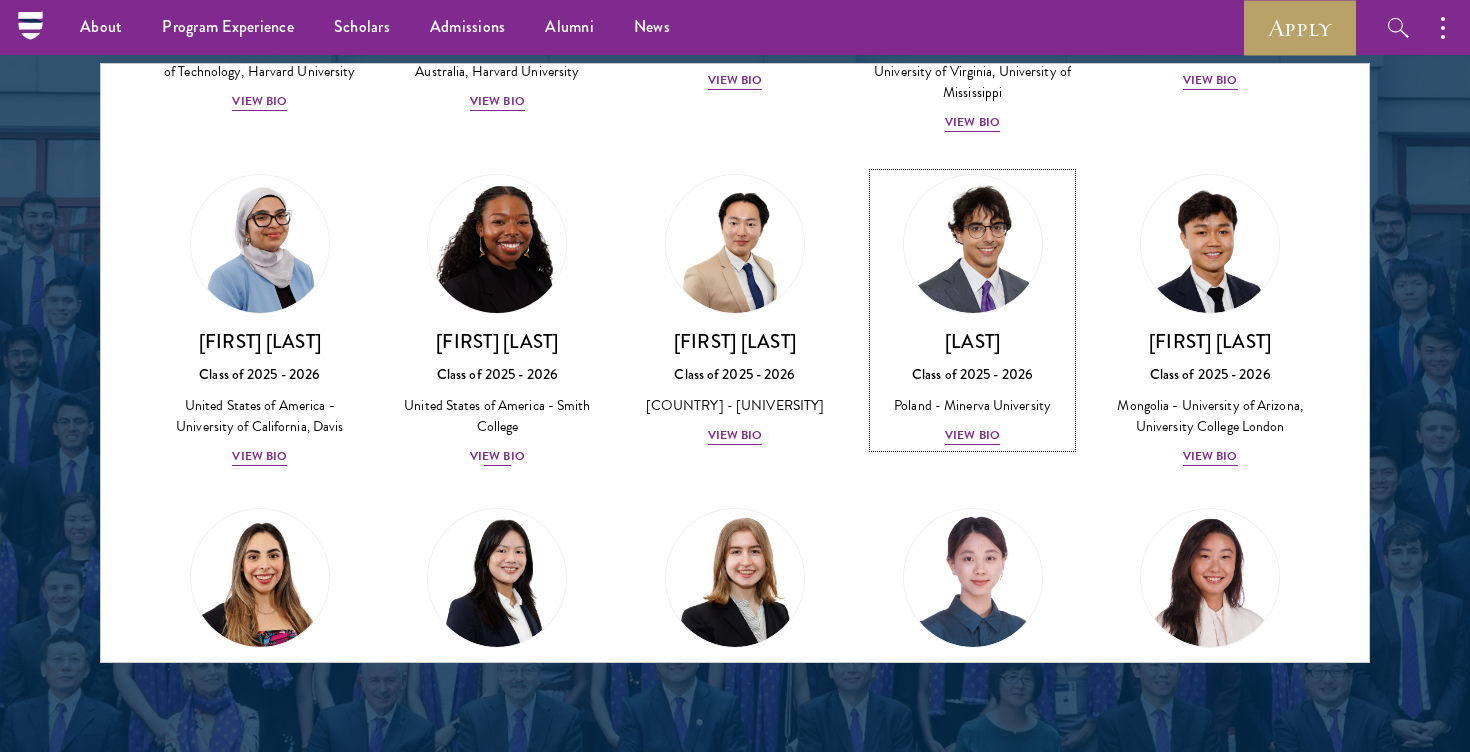scroll, scrollTop: 1402, scrollLeft: 0, axis: vertical 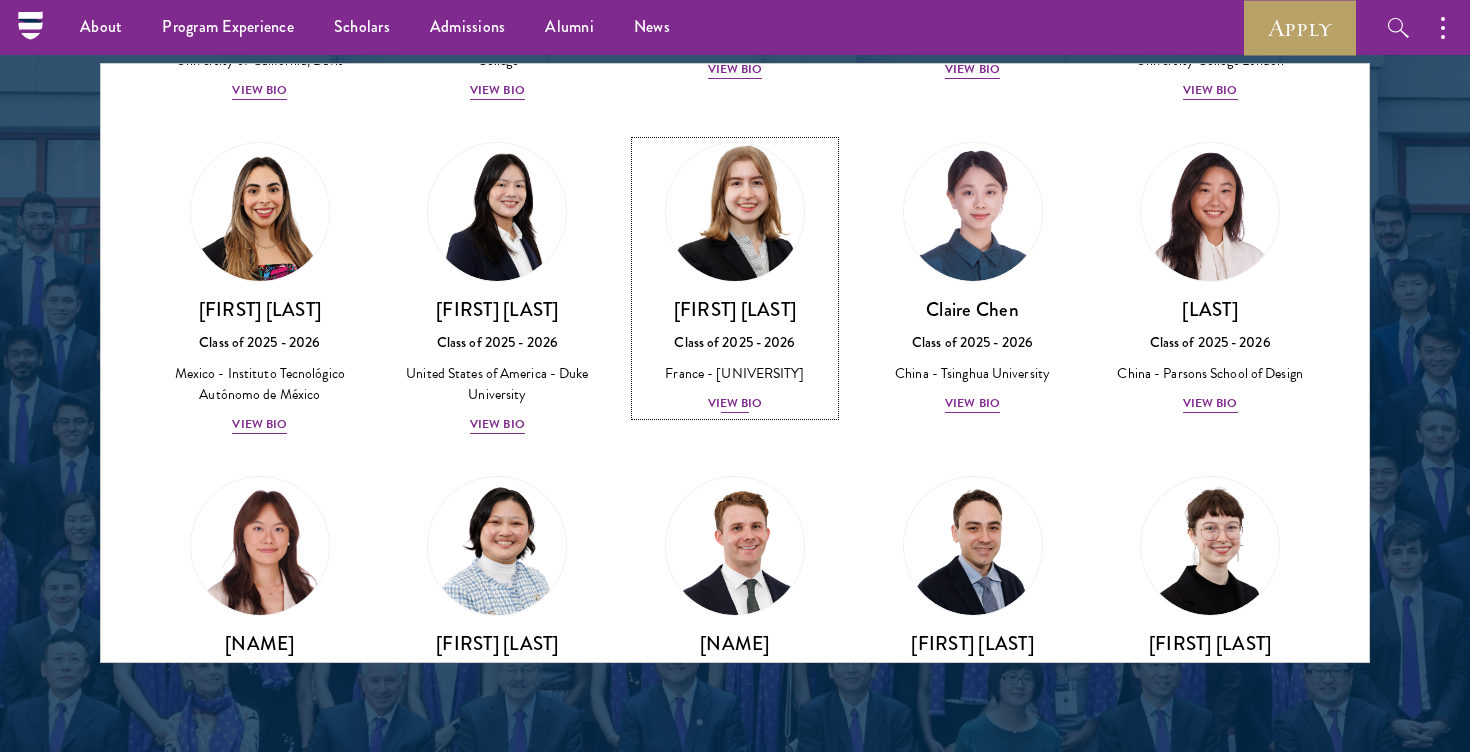 click at bounding box center [735, 212] 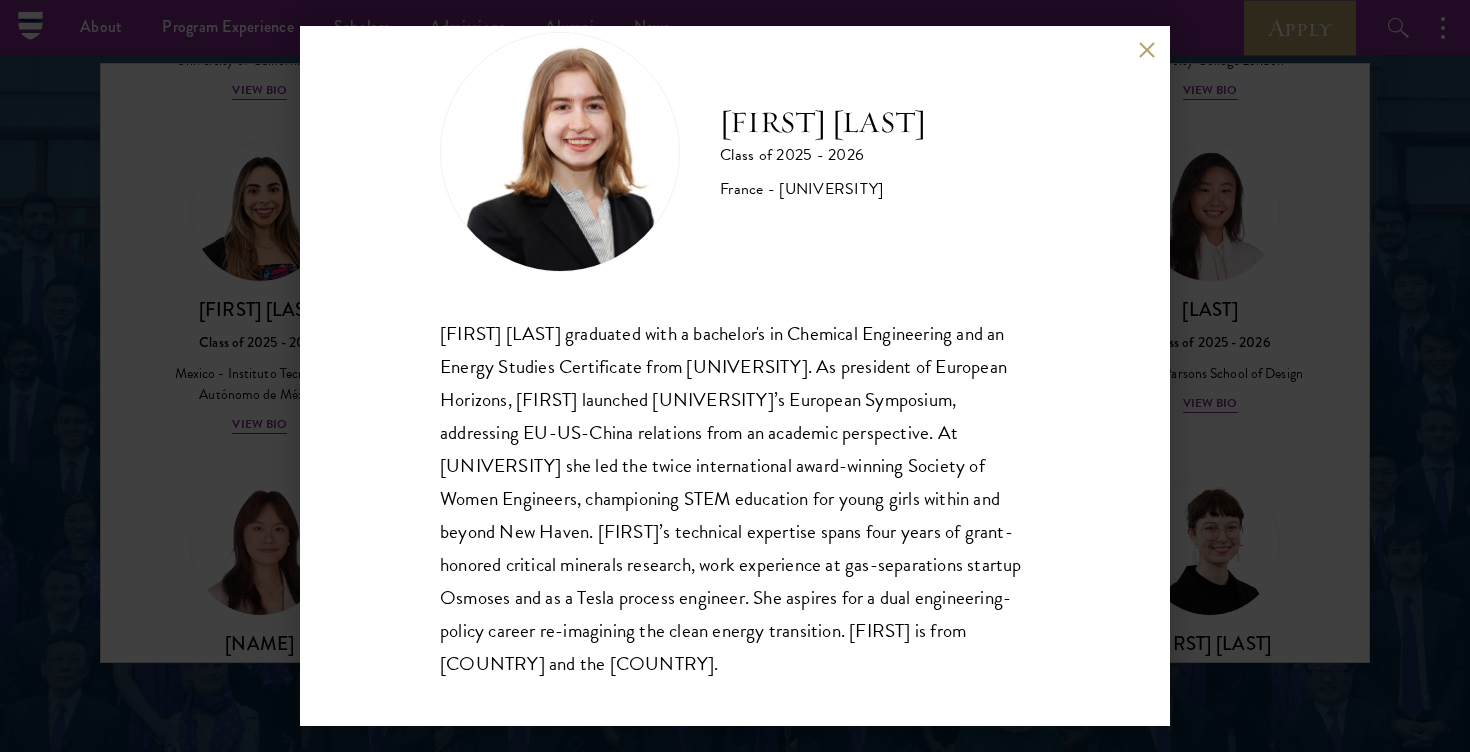 scroll, scrollTop: 68, scrollLeft: 0, axis: vertical 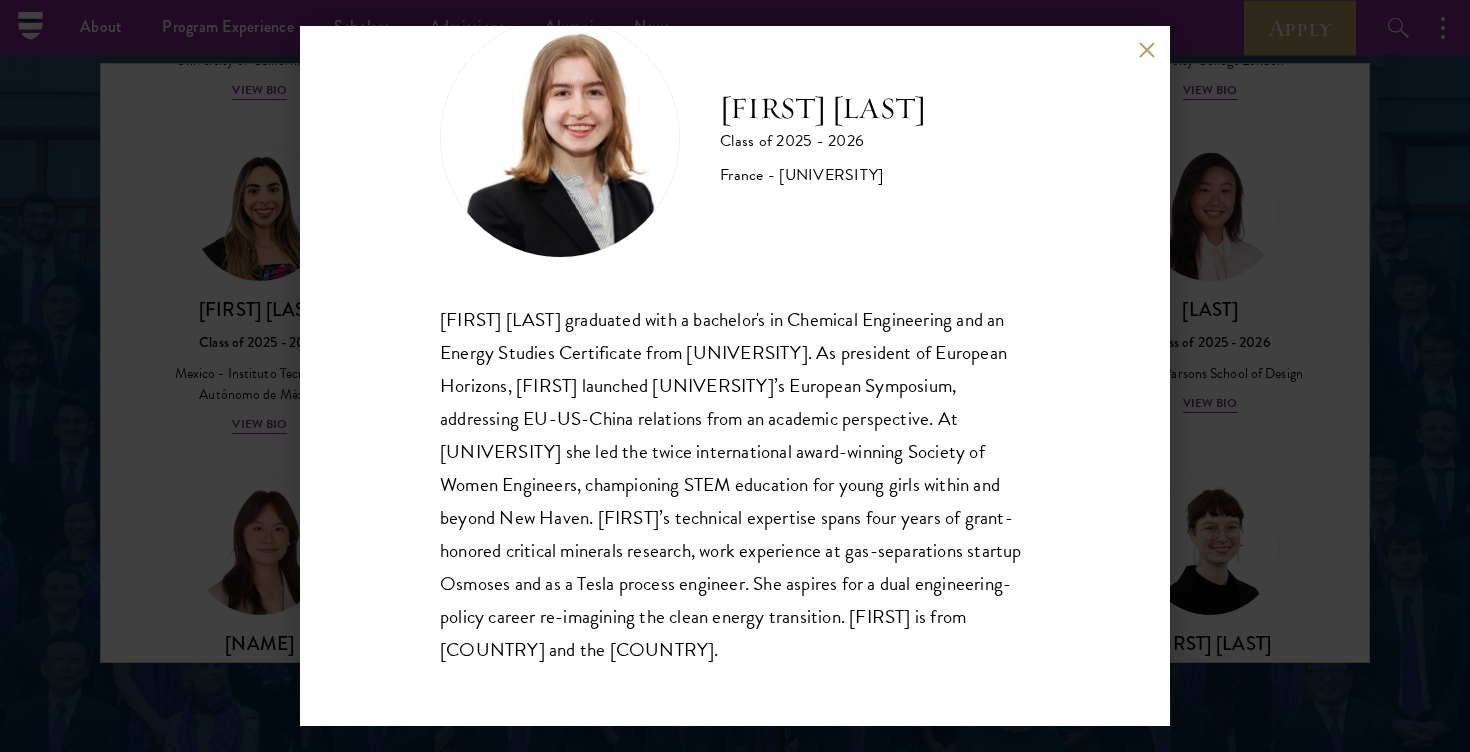 click on "[FIRST] [LAST]
Class of 2025 - 2026
France - [UNIVERSITY]
[FIRST] [LAST] graduated with a bachelor's in Chemical Engineering and an Energy Studies Certificate from [UNIVERSITY]. As president of European Horizons, [FIRST] launched Yale’s European Symposium, addressing EU-US-China relations from an academic perspective. At [UNIVERSITY] she led the twice international award-winning Society of Women Engineers, championing STEM education for young girls within and beyond New Haven. [FIRST]’s technical expertise spans four years of grant-honored critical minerals research, work experience at gas-separations startup Osmoses and as a Tesla process engineer. She aspires for a dual engineering-policy career re-imagining the clean energy transition. [FIRST] is from France and the United Kingdom." at bounding box center (735, 376) 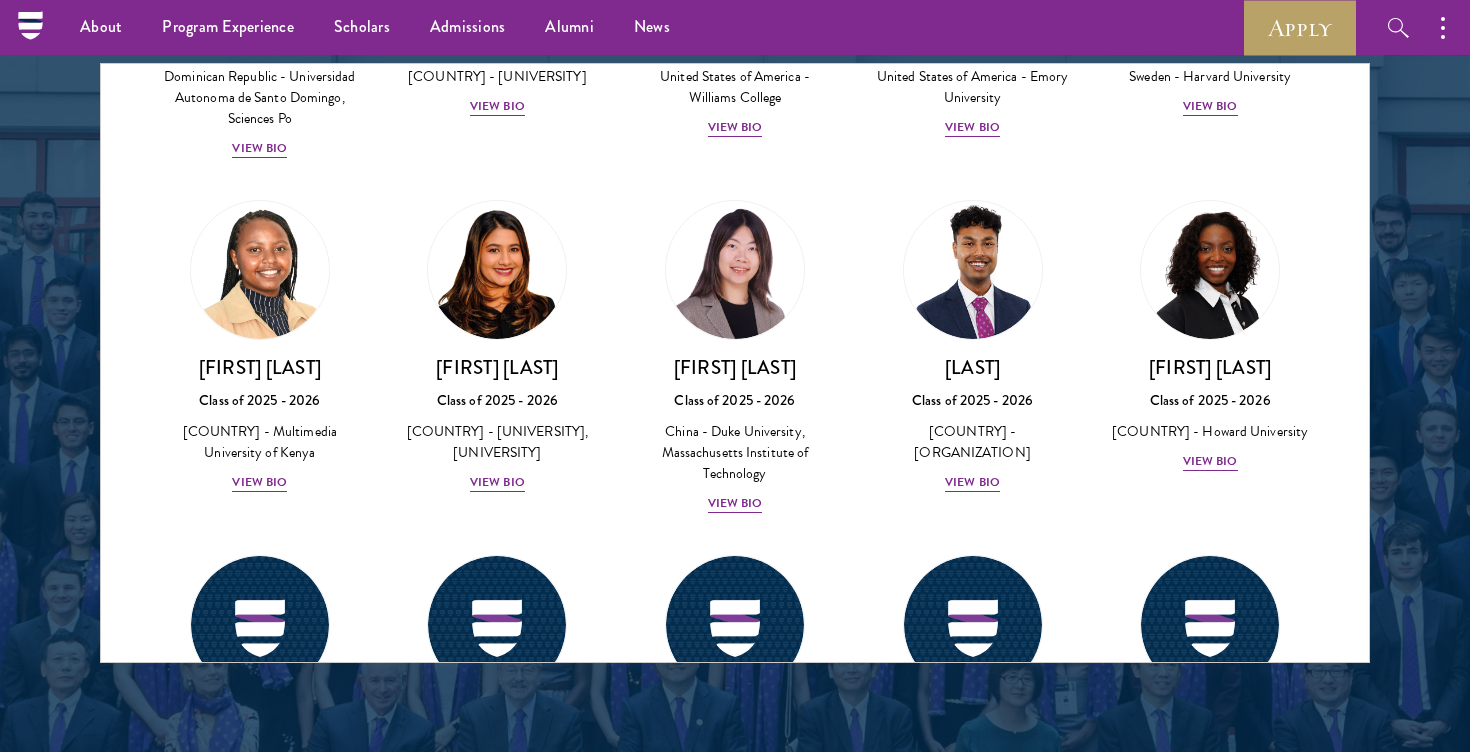scroll, scrollTop: 2815, scrollLeft: 0, axis: vertical 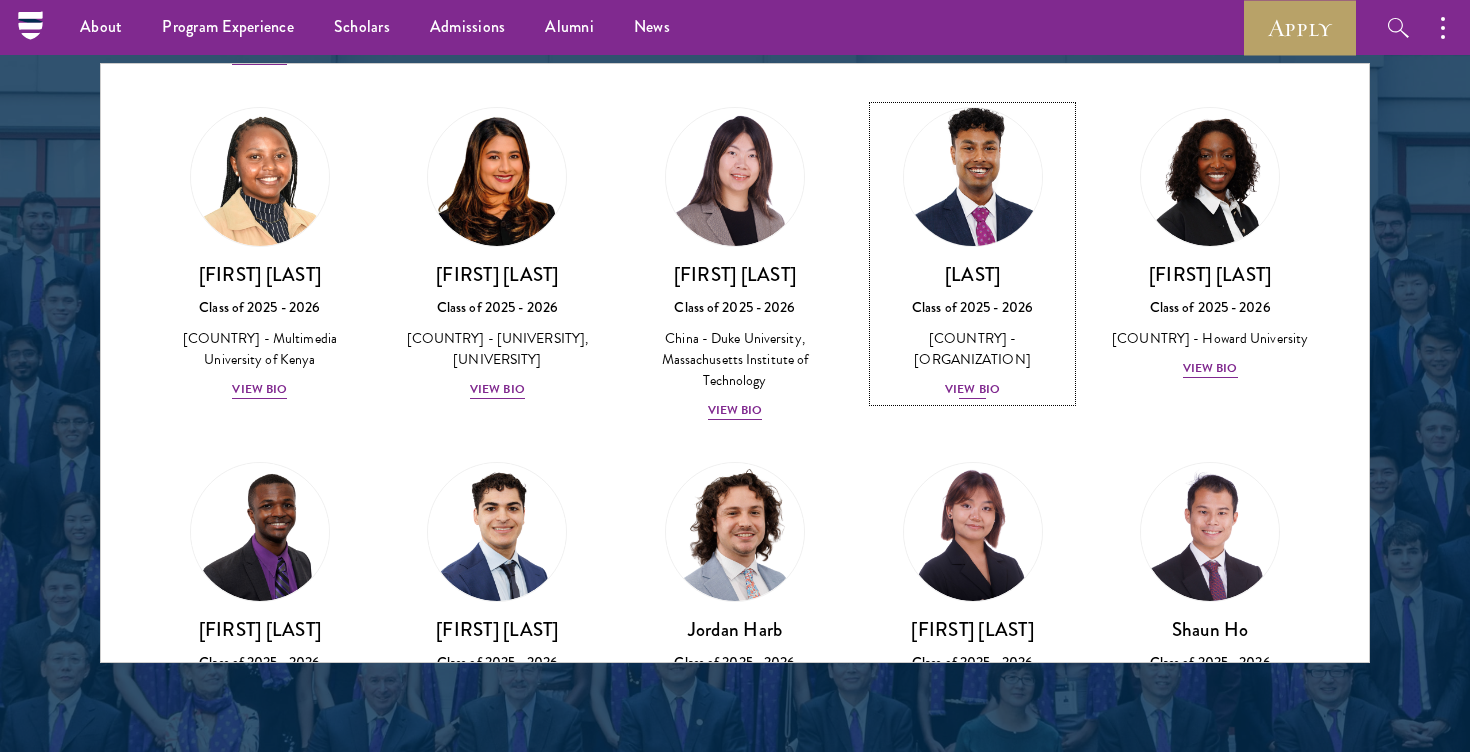 click at bounding box center [973, 177] 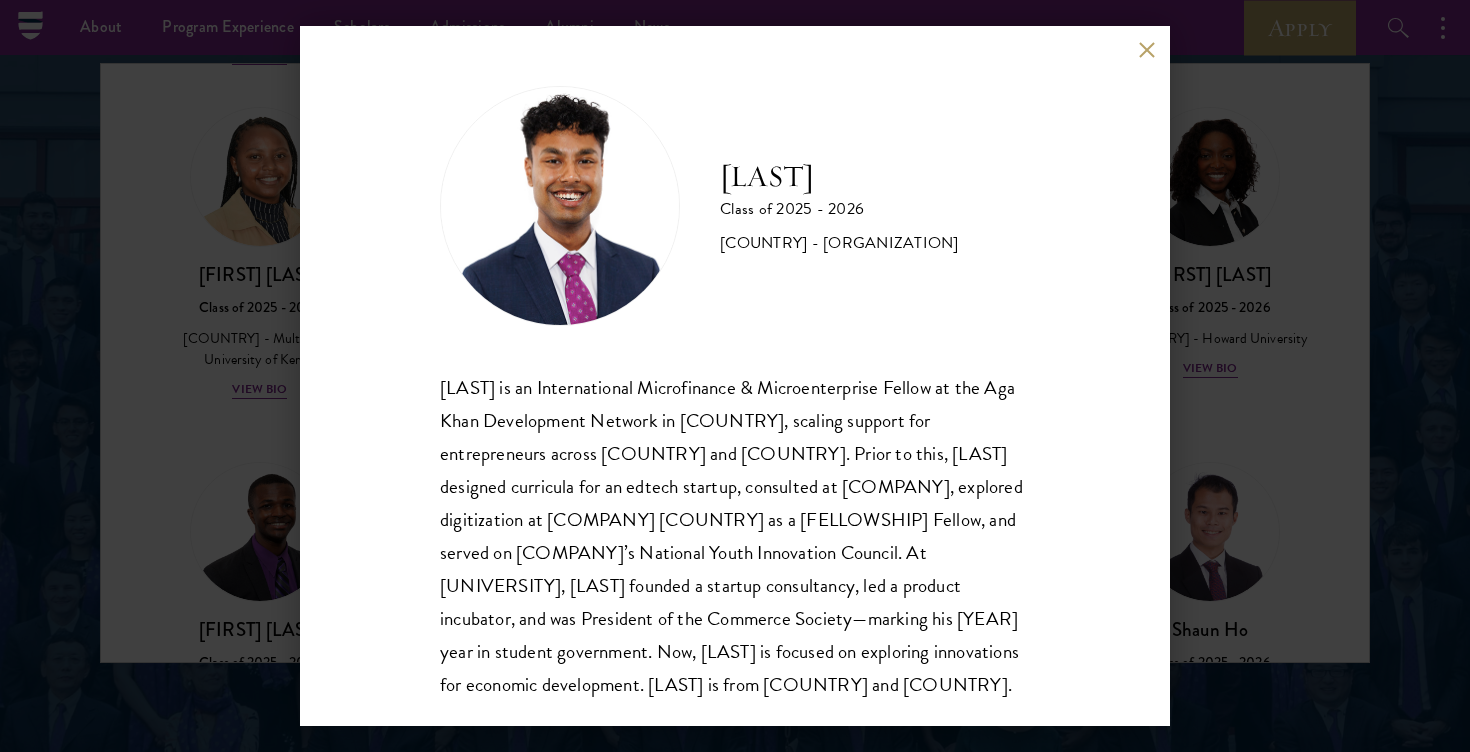 drag, startPoint x: 585, startPoint y: 395, endPoint x: 851, endPoint y: 387, distance: 266.12027 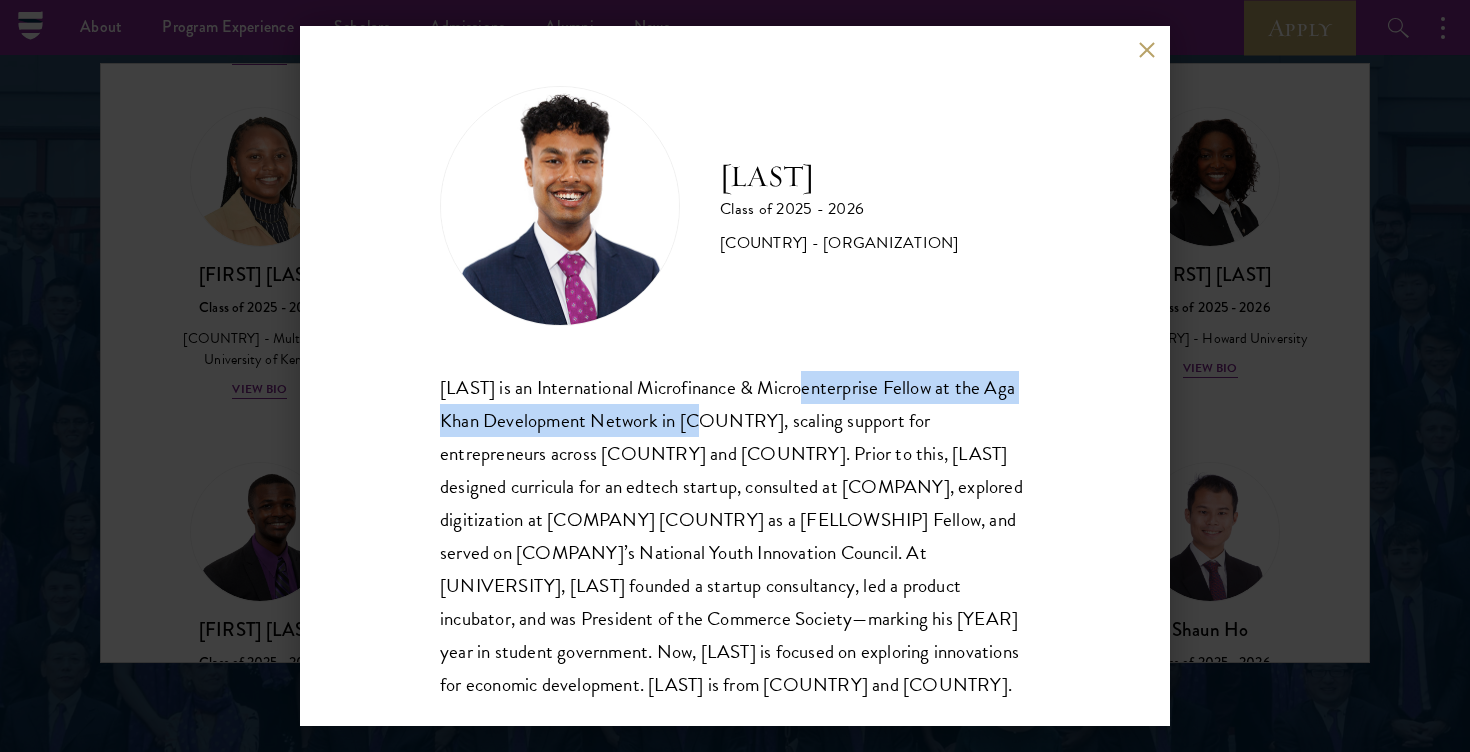 drag, startPoint x: 809, startPoint y: 382, endPoint x: 728, endPoint y: 427, distance: 92.660675 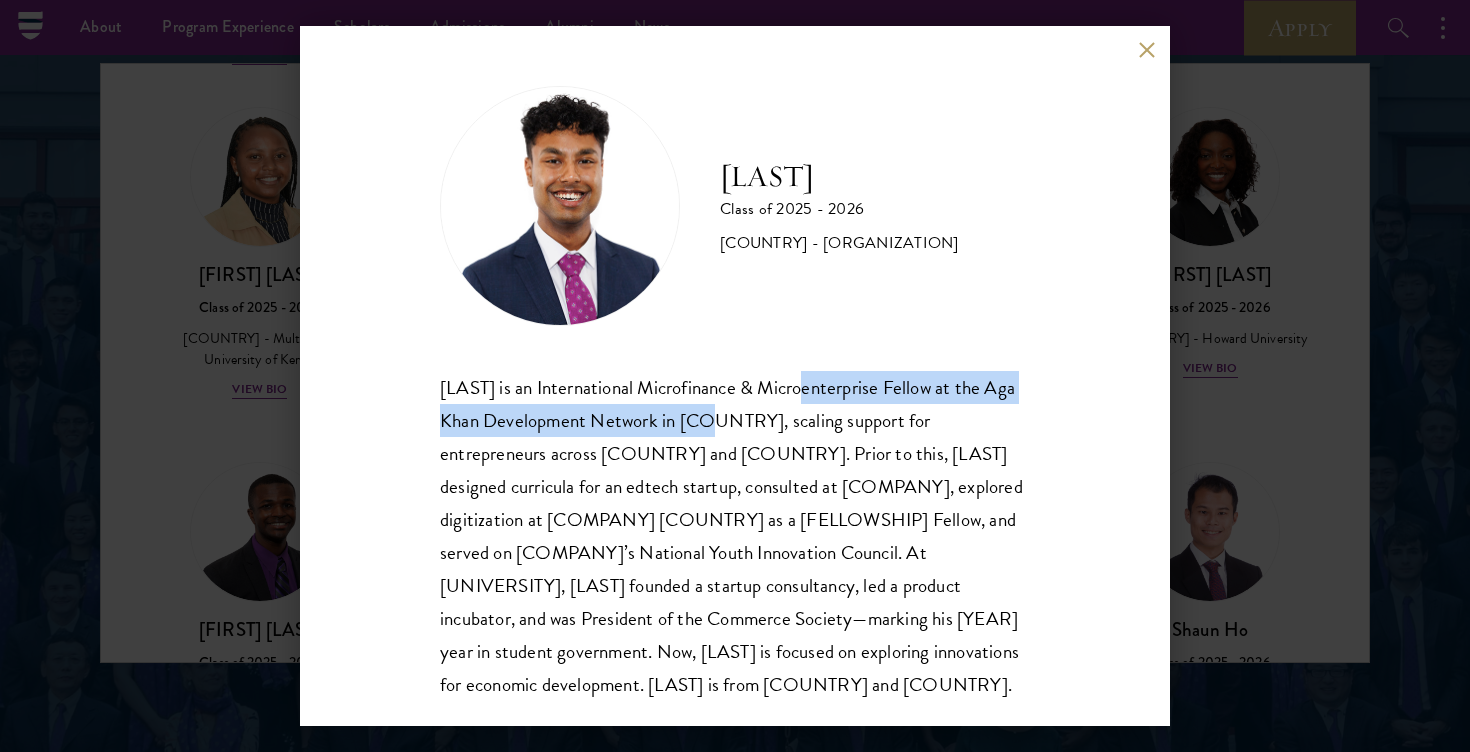 copy on "Microenterprise Fellow at the [ORGANIZATION] i" 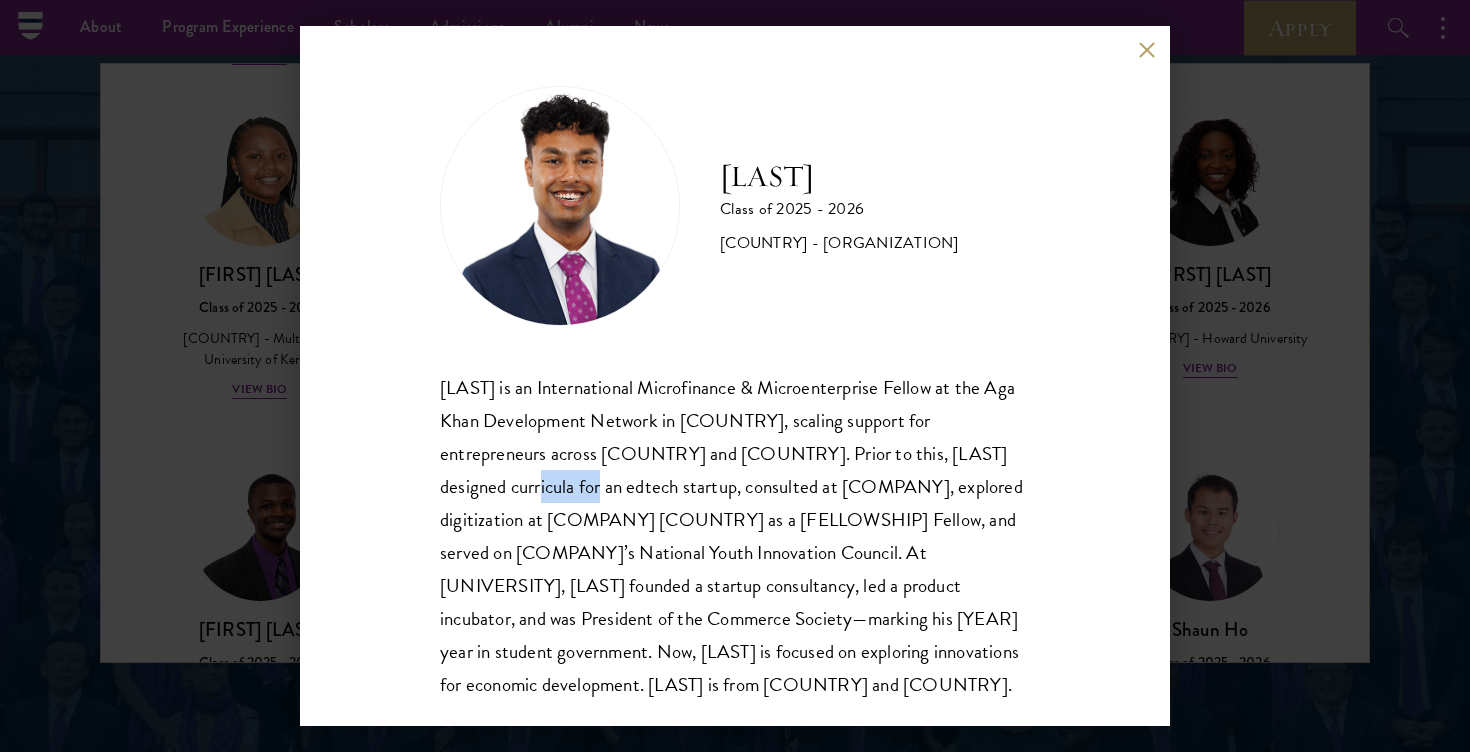 drag, startPoint x: 434, startPoint y: 489, endPoint x: 502, endPoint y: 489, distance: 68 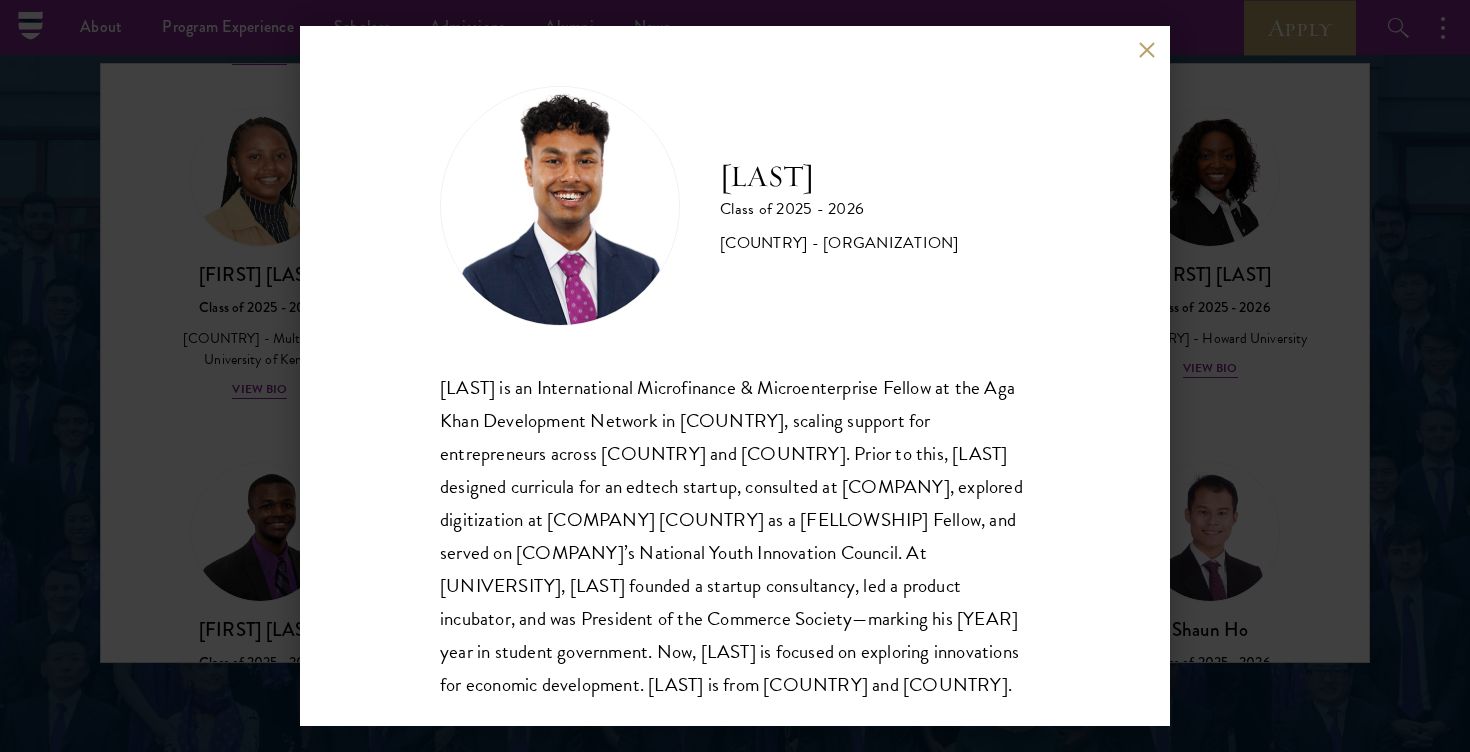 click on "[LAST] is an International Microfinance & Microenterprise Fellow at the Aga Khan Development Network in [COUNTRY], scaling support for entrepreneurs across [COUNTRY] and [COUNTRY]. Prior to this, [LAST] designed curricula for an edtech startup, consulted at [COMPANY], explored digitization at [COMPANY] [COUNTRY] as a [FELLOWSHIP] Fellow, and served on [COMPANY]’s National Youth Innovation Council. At [UNIVERSITY], [LAST] founded a startup consultancy, led a product incubator, and was President of the Commerce Society—marking his [YEAR] year in student government. Now, [LAST] is focused on exploring innovations for economic development. [LAST] is from [COUNTRY] and [COUNTRY]." at bounding box center [735, 536] 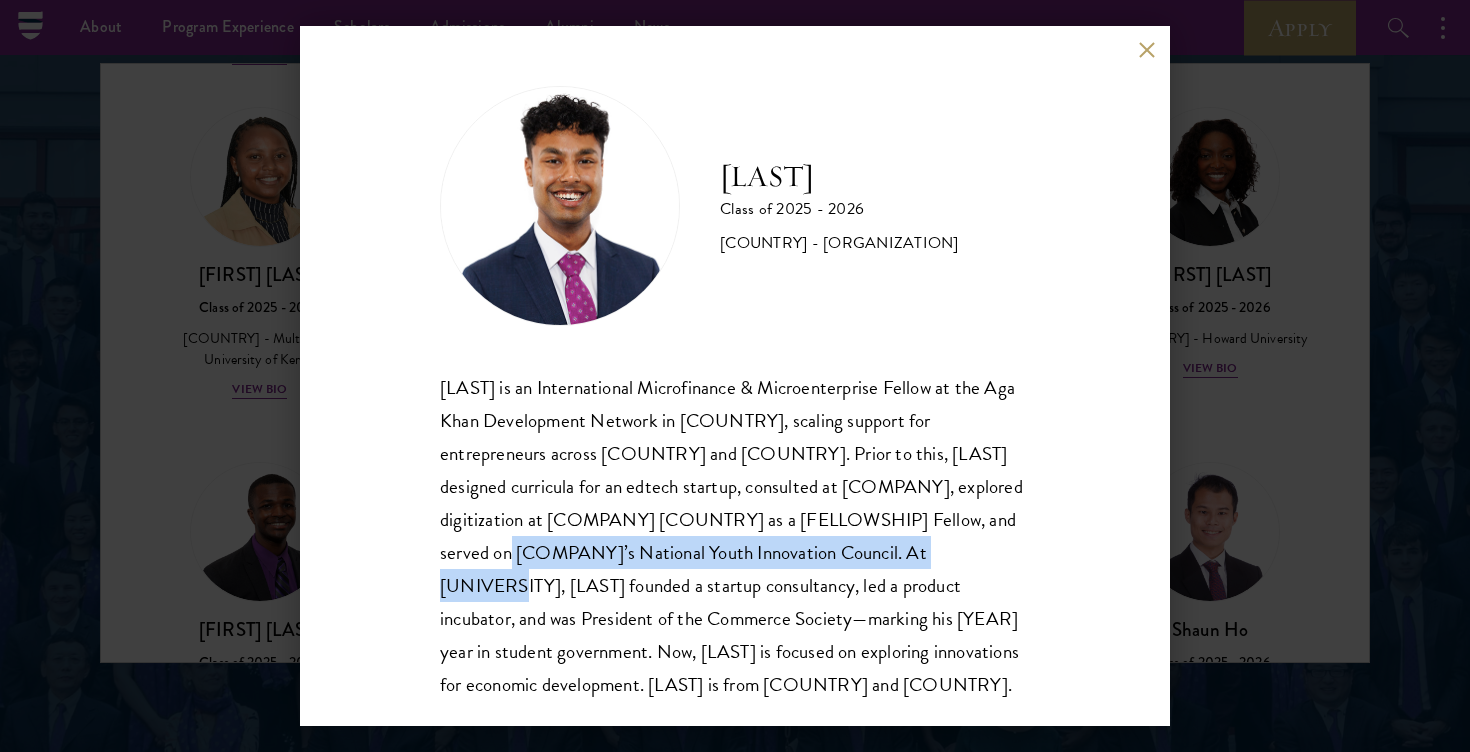drag, startPoint x: 925, startPoint y: 520, endPoint x: 855, endPoint y: 544, distance: 74 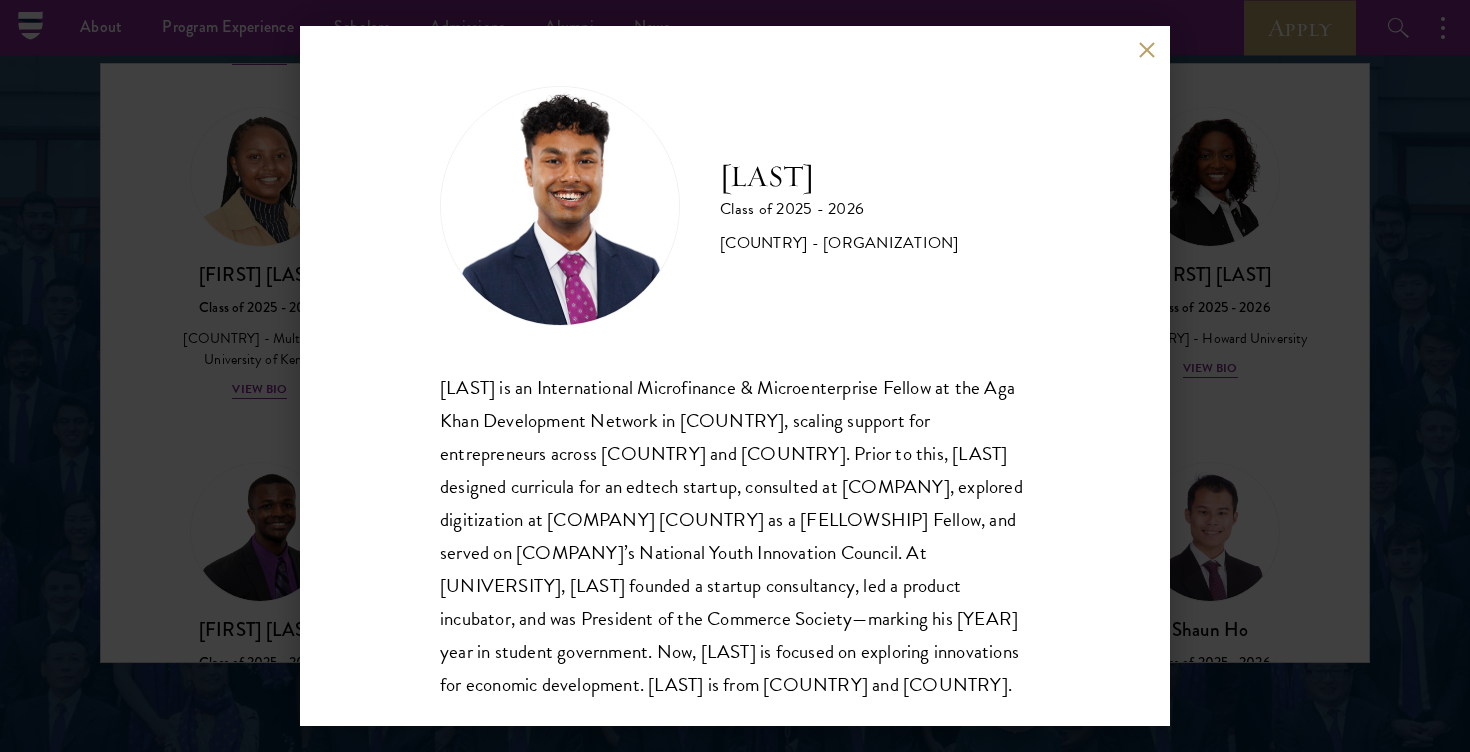 click on "[LAST] is an International Microfinance & Microenterprise Fellow at the Aga Khan Development Network in [COUNTRY], scaling support for entrepreneurs across [COUNTRY] and [COUNTRY]. Prior to this, [LAST] designed curricula for an edtech startup, consulted at [COMPANY], explored digitization at [COMPANY] [COUNTRY] as a [FELLOWSHIP] Fellow, and served on [COMPANY]’s National Youth Innovation Council. At [UNIVERSITY], [LAST] founded a startup consultancy, led a product incubator, and was President of the Commerce Society—marking his [YEAR] year in student government. Now, [LAST] is focused on exploring innovations for economic development. [LAST] is from [COUNTRY] and [COUNTRY]." at bounding box center [735, 536] 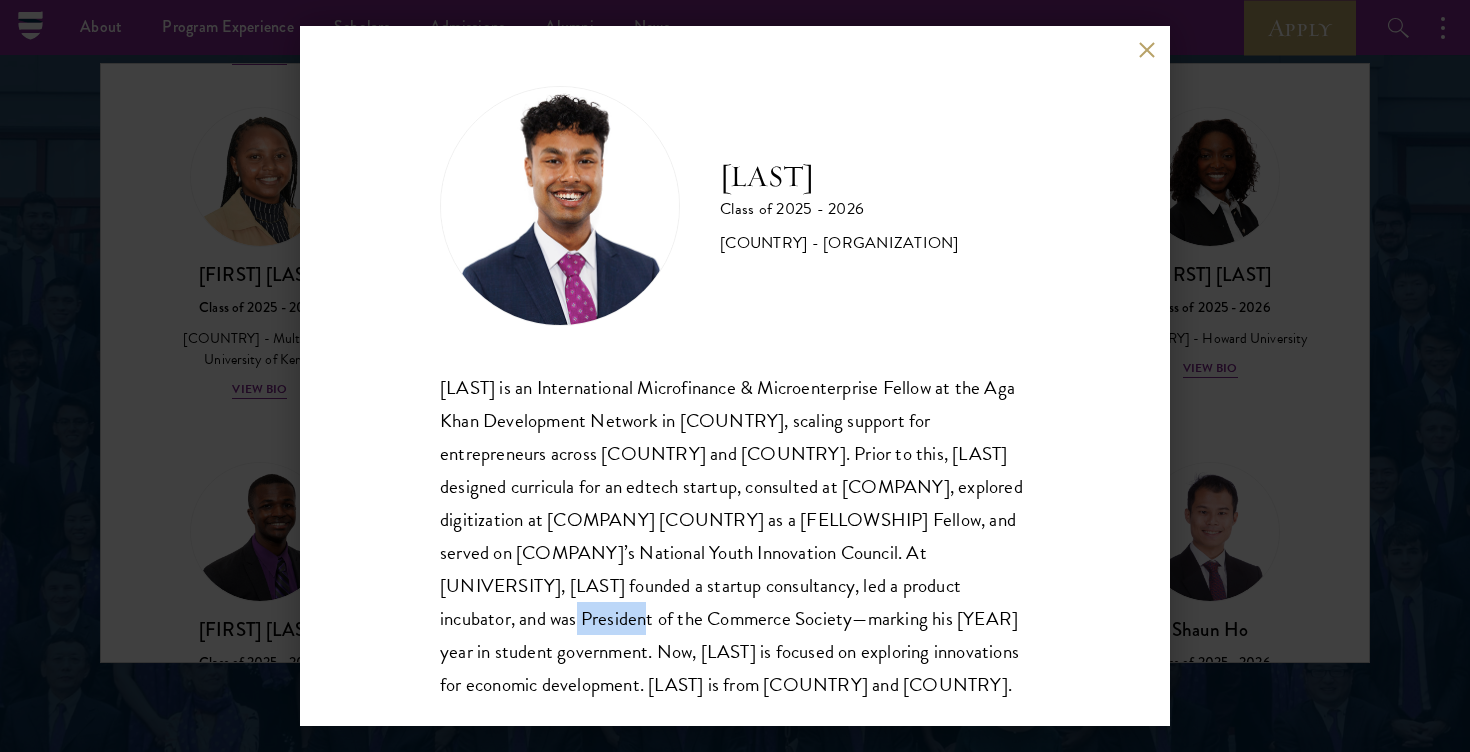 drag, startPoint x: 913, startPoint y: 590, endPoint x: 988, endPoint y: 588, distance: 75.026665 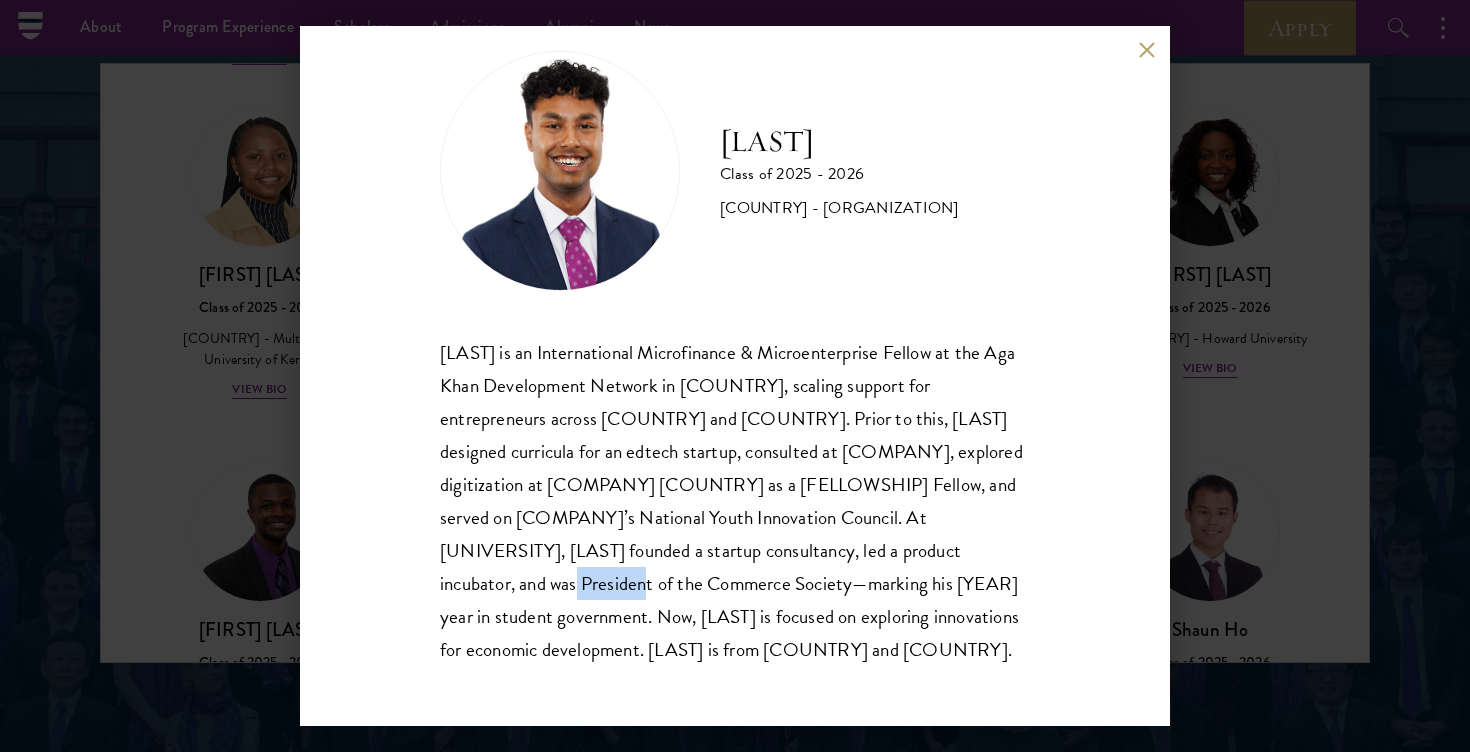 click on "[LAST] is an International Microfinance & Microenterprise Fellow at the Aga Khan Development Network in [COUNTRY], scaling support for entrepreneurs across [COUNTRY] and [COUNTRY]. Prior to this, [LAST] designed curricula for an edtech startup, consulted at [COMPANY], explored digitization at [COMPANY] [COUNTRY] as a [FELLOWSHIP] Fellow, and served on [COMPANY]’s National Youth Innovation Council. At [UNIVERSITY], [LAST] founded a startup consultancy, led a product incubator, and was President of the Commerce Society—marking his [YEAR] year in student government. Now, [LAST] is focused on exploring innovations for economic development. [LAST] is from [COUNTRY] and [COUNTRY]." at bounding box center [735, 501] 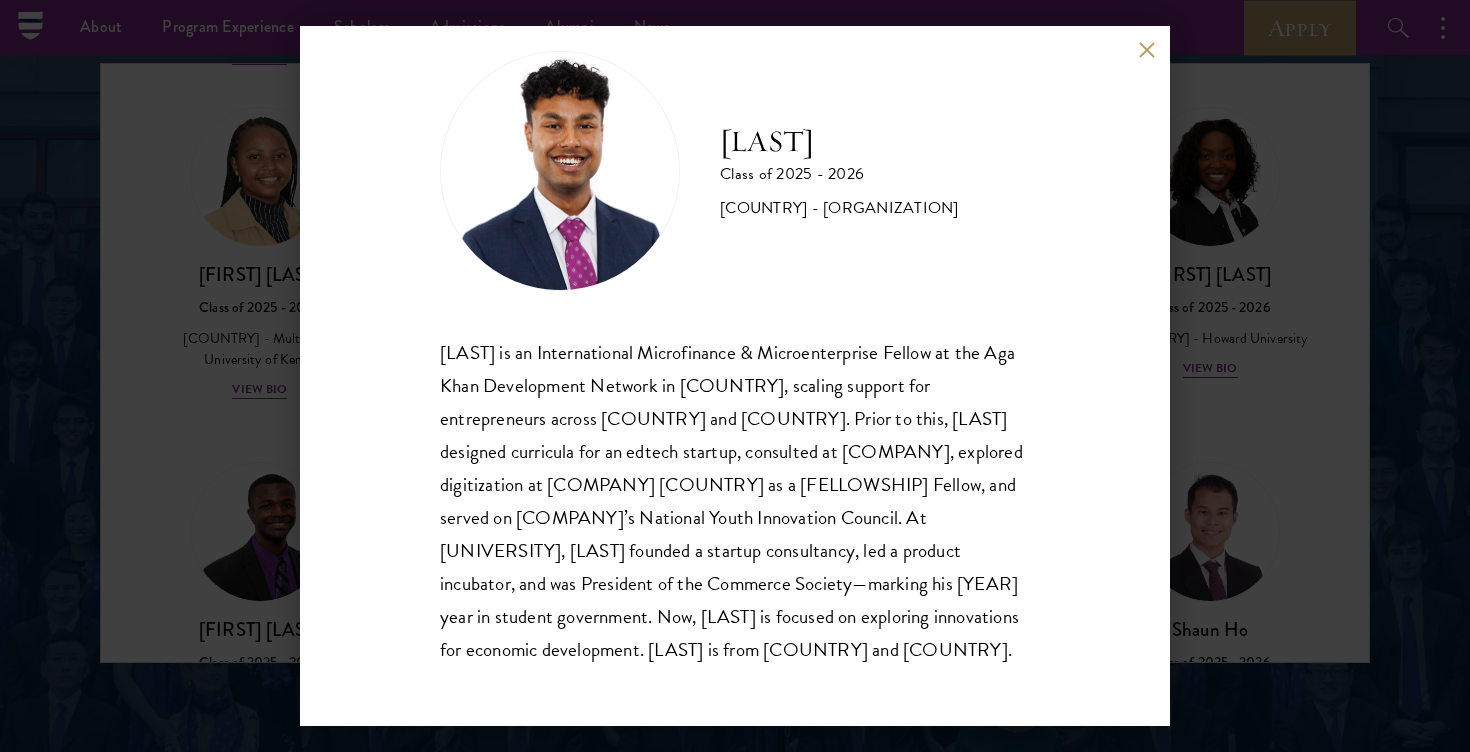 click on "[FIRST] [LAST]
Class of 2025 - 2026
[COUNTRY] - [UNIVERSITY]
[FIRST] [LAST] is an International Microfinance & Microenterprise Fellow at the Aga Khan Development Network in Kyrgyzstan, scaling support for entrepreneurs across Central and South Asia. Prior to this, [FIRST] designed curricula for an edtech startup, consulted at Monitor Deloitte, explored digitization at SAP Dubai as a Cansbridge Fellow, and served on MaRS Discovery District’s National Youth Innovation Council. At Queen’s University, [FIRST] founded a startup consultancy, led a product incubator, and was President of the Commerce Society—marking his 12th year in student government. Now, [FIRST] is focused on exploring innovations for economic development. [FIRST] is from [COUNTRY] and [COUNTRY]." at bounding box center [735, 376] 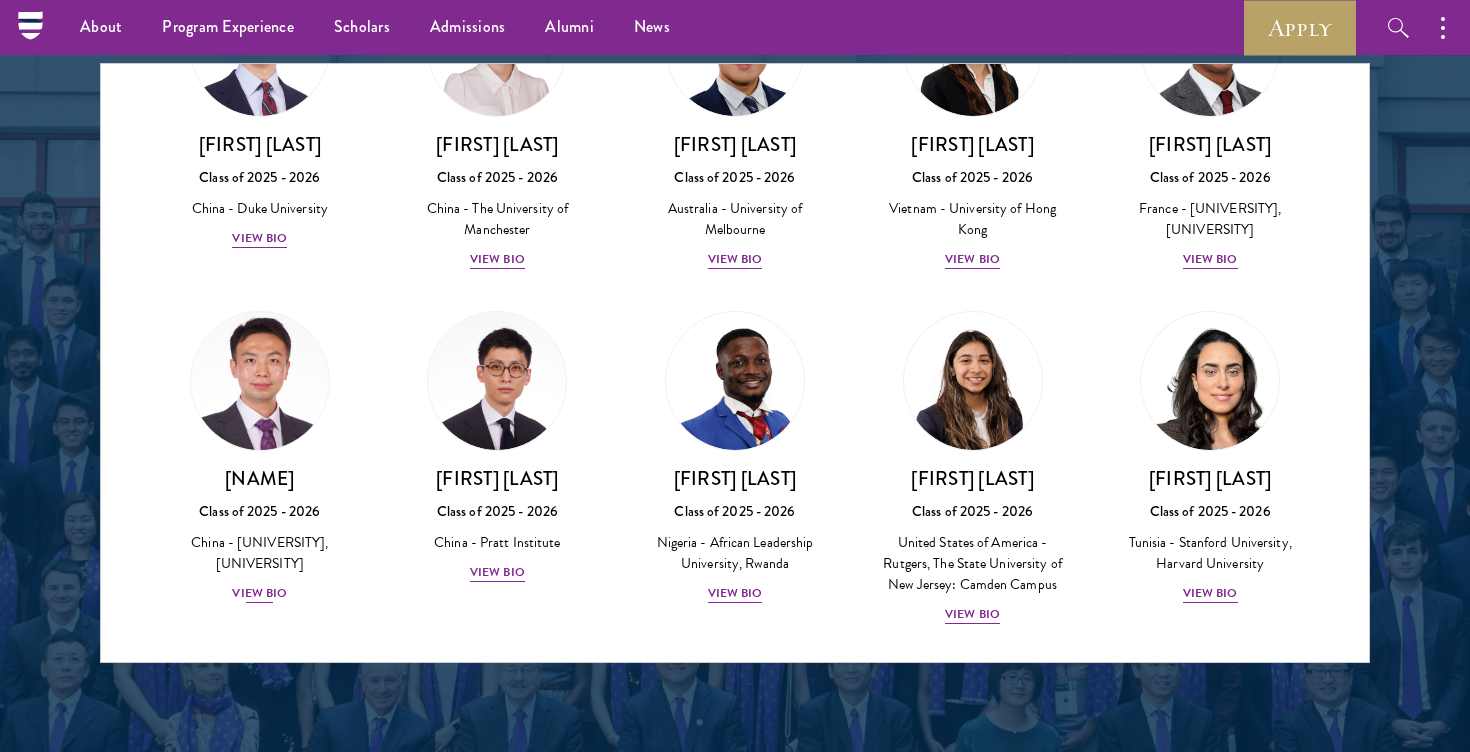 scroll, scrollTop: 5393, scrollLeft: 0, axis: vertical 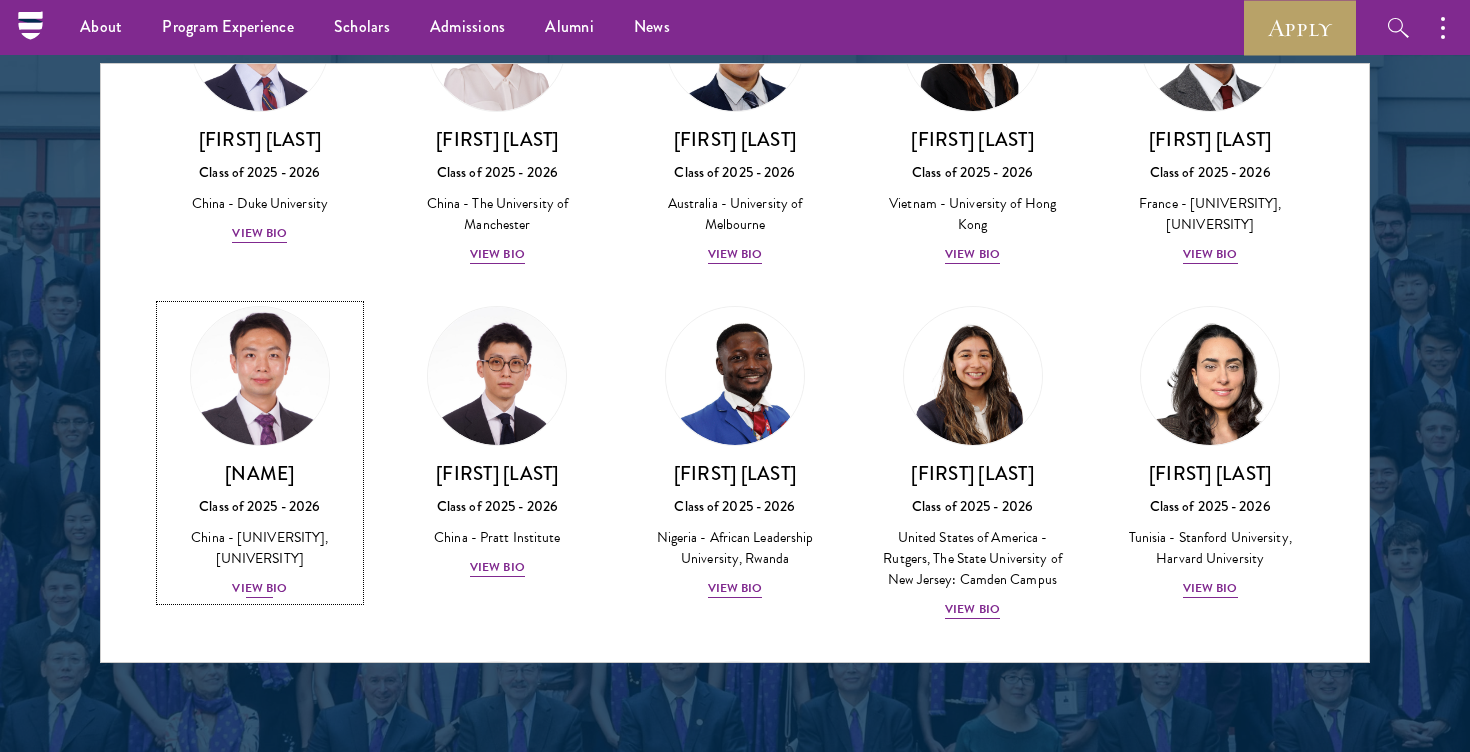 click at bounding box center [260, 376] 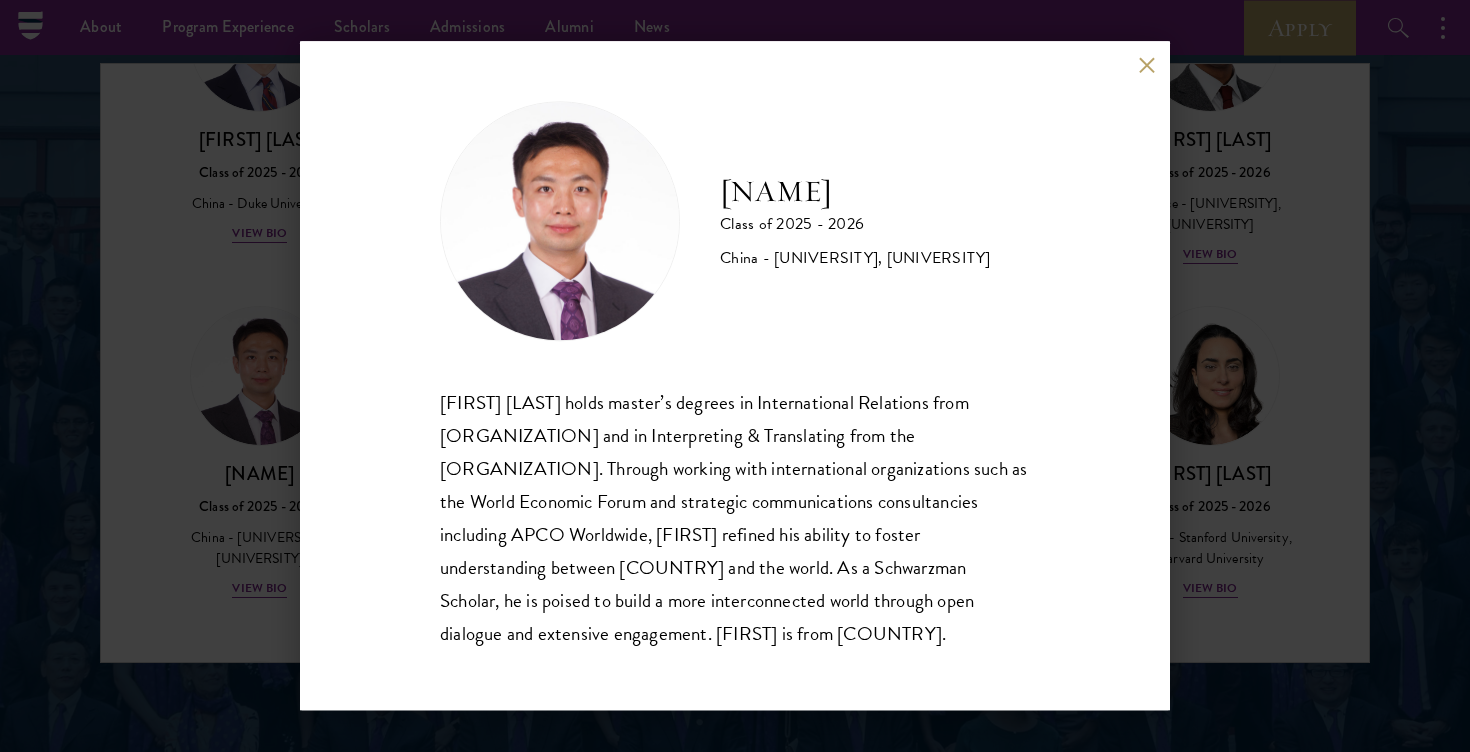 click on "[FIRST] [LAST] holds master’s degrees in International Relations from [UNIVERSITY] and in Interpreting & Translating from the [UNIVERSITY]. Through working with international organizations such as the World Economic Forum and strategic communications consultancies including APCO Worldwide, [FIRST] refined his ability to foster understanding between [COUNTRY] and the world. As a Schwarzman Scholar, he is poised to build a more interconnected world through open dialogue and extensive engagement. [FIRST] is from [COUNTRY]." at bounding box center (735, 376) 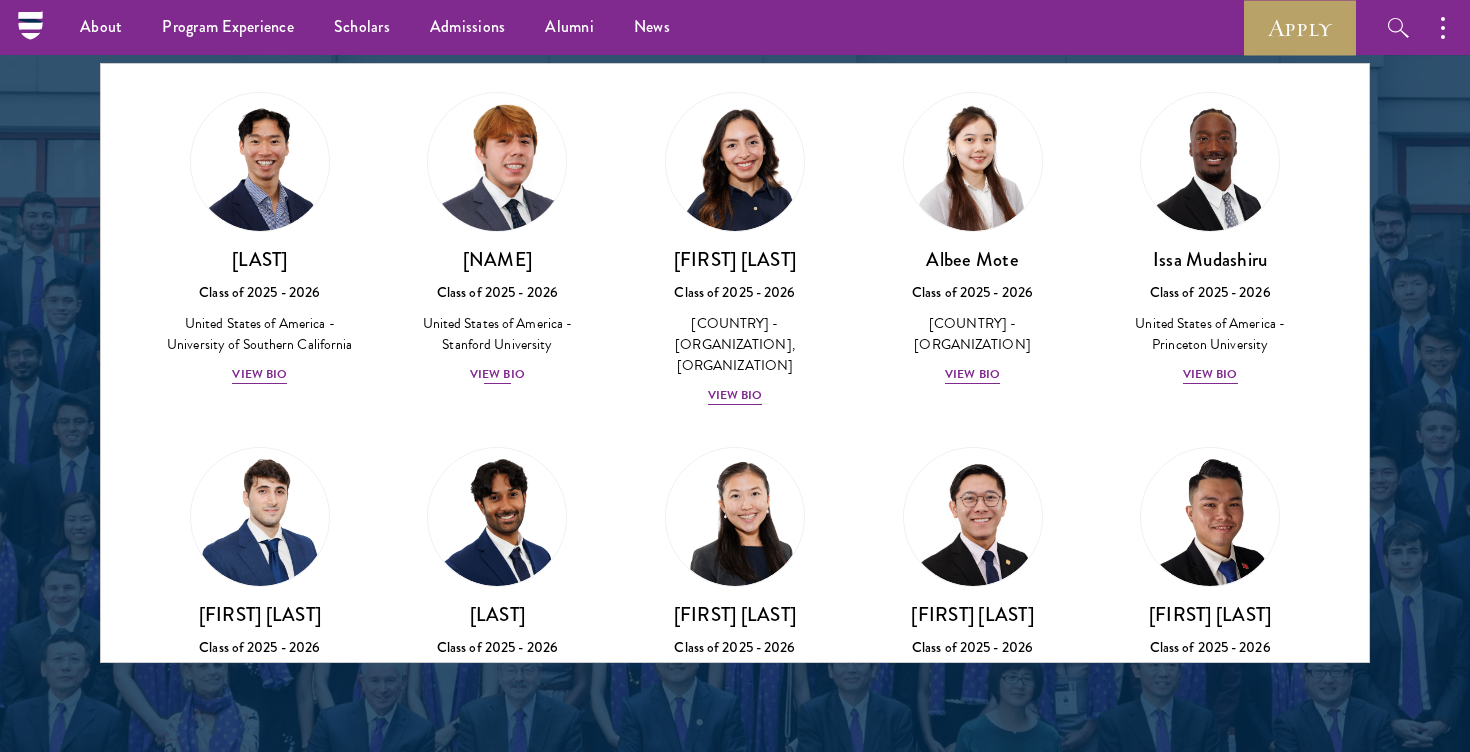 scroll, scrollTop: 6318, scrollLeft: 0, axis: vertical 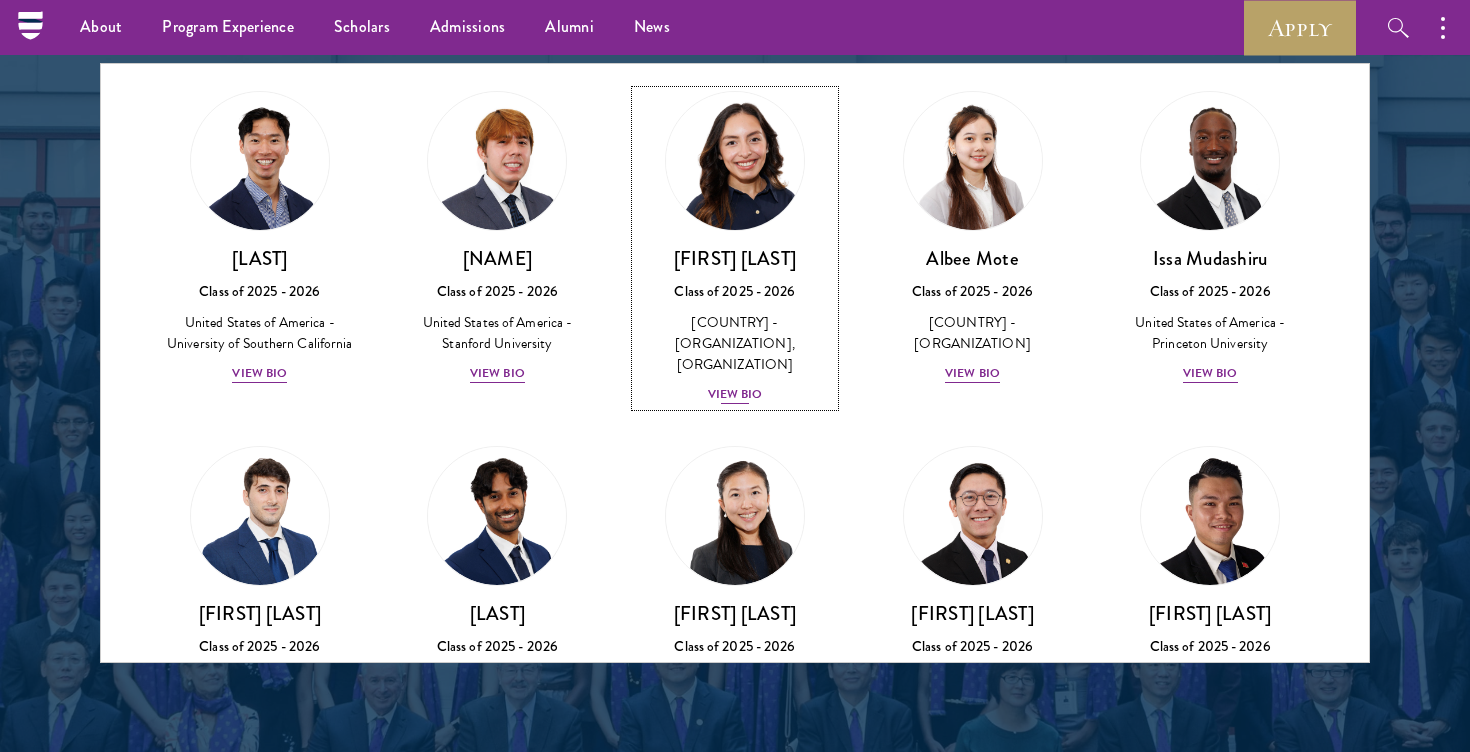 click on "[FIRST] [LAST]
Class of 2025 - 2026
[COUNTRY] - [UNIVERSITY], [UNIVERSITY]
View Bio" at bounding box center (735, 326) 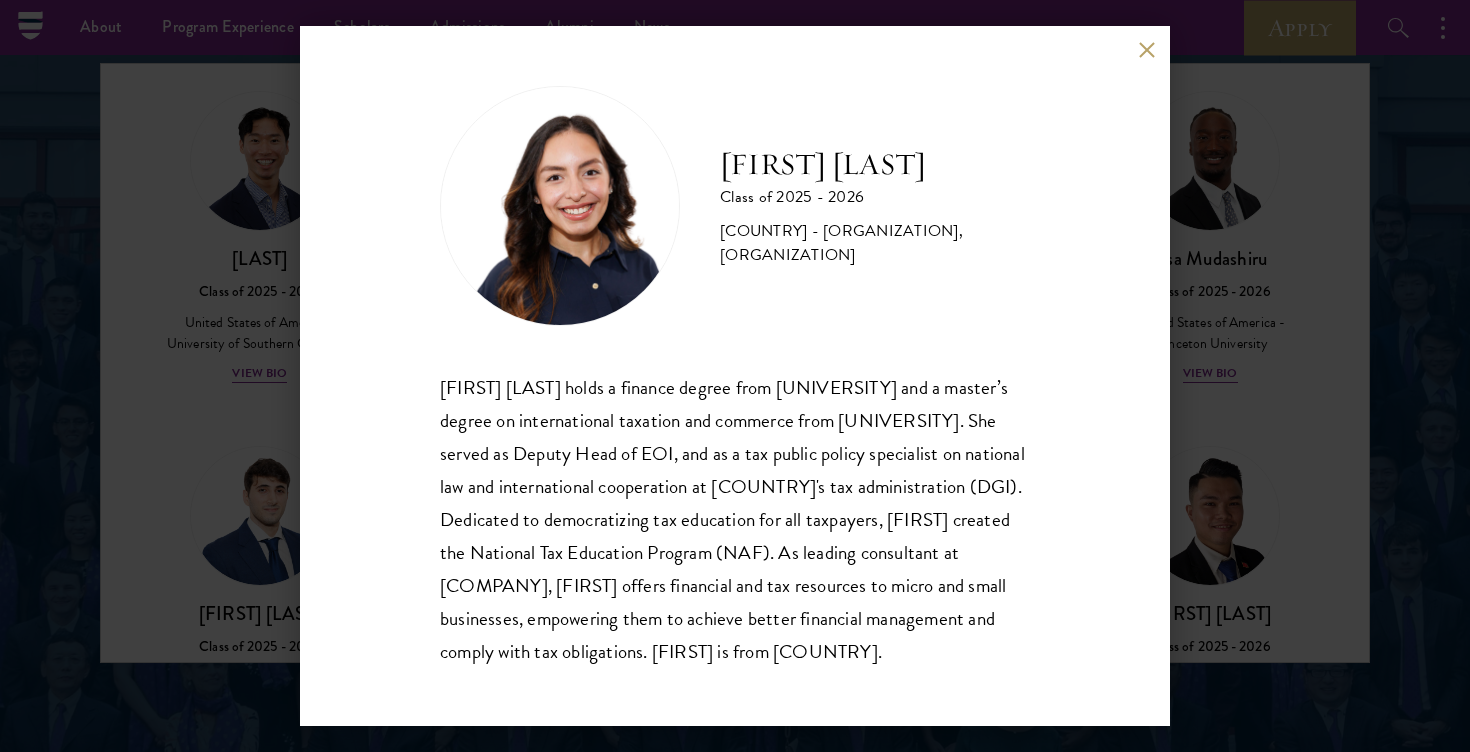click on "[FIRST] [LAST] holds a finance degree from [UNIVERSITY] and a master’s degree on international taxation and commerce from [UNIVERSITY] of [COUNTRY]. She served as Deputy Head of EOI, and as a tax public policy specialist on national law and international cooperation at [COUNTRY]'s tax administration (DGI). Dedicated to democratizing tax education for all taxpayers, [FIRST] created the National Tax Education Program (NAF). As leading consultant at [COMPANY], [FIRST] offers financial and tax resources to micro and small businesses, empowering them to achieve better financial management and comply with tax obligations. [FIRST] is from [COUNTRY]." at bounding box center (735, 376) 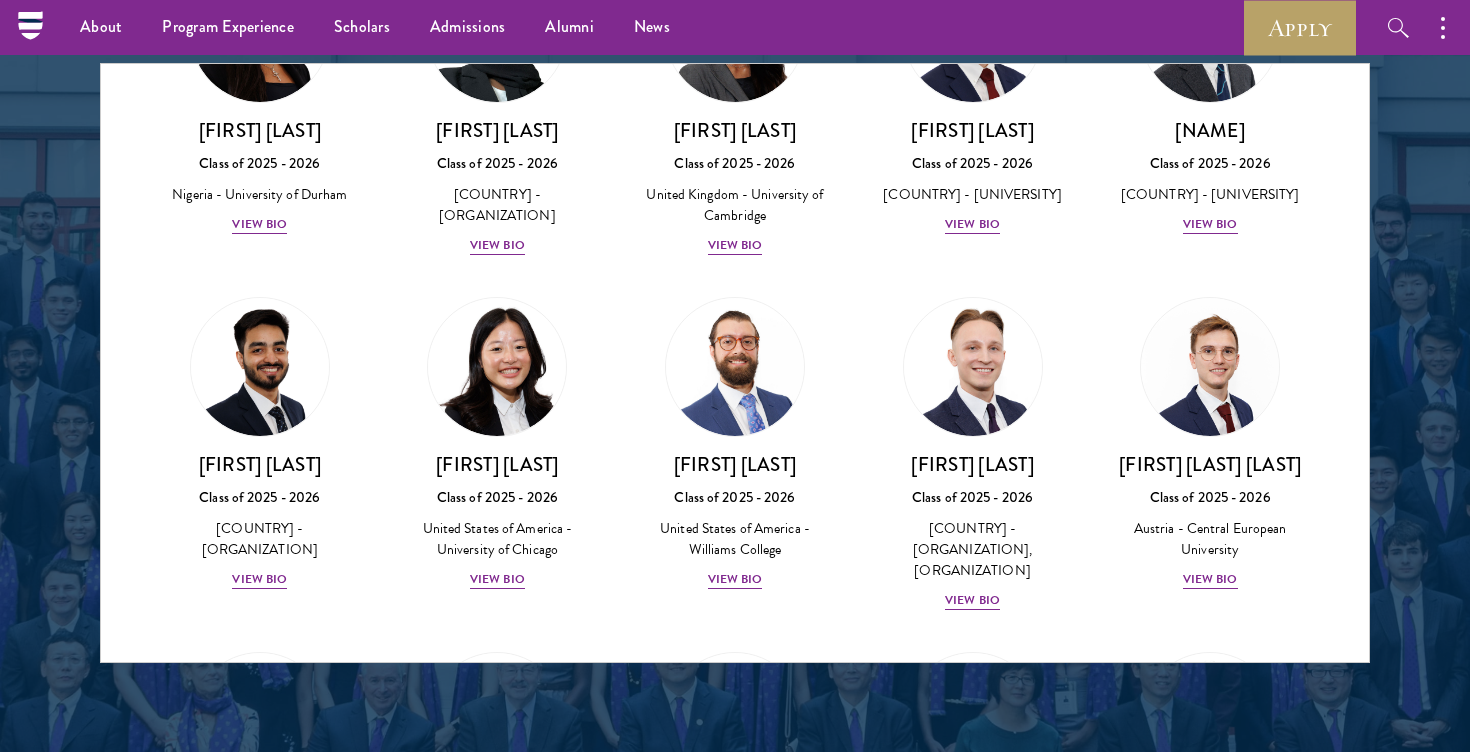 scroll, scrollTop: 7412, scrollLeft: 0, axis: vertical 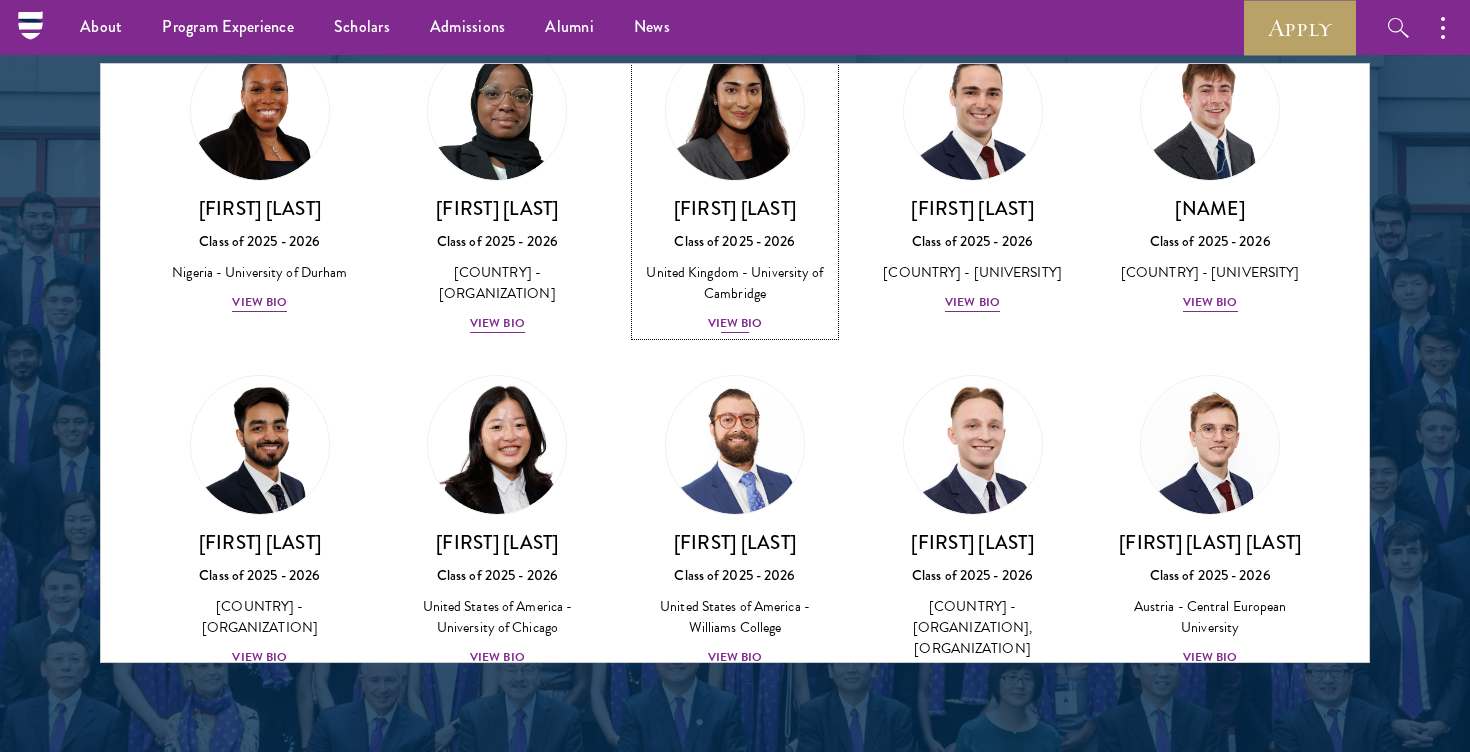 click at bounding box center (735, 111) 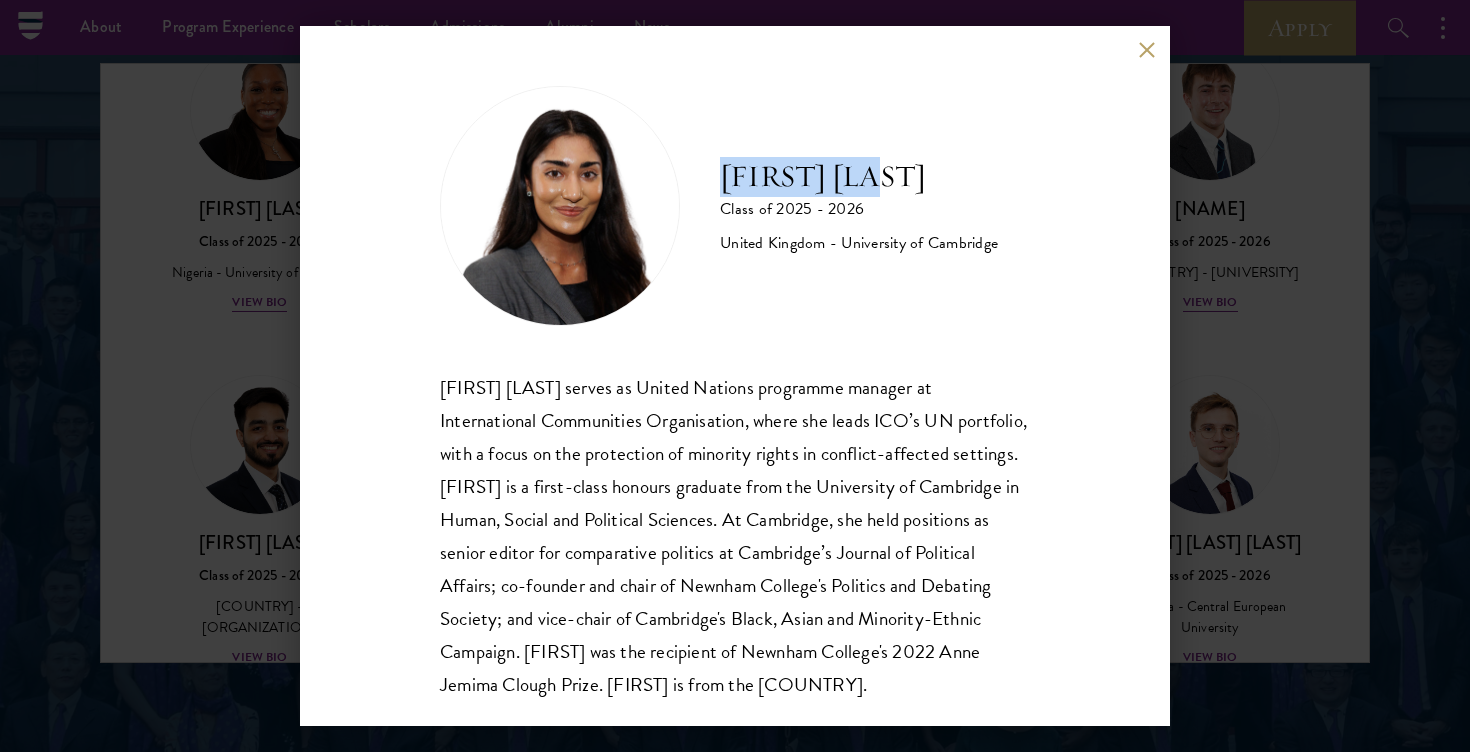 drag, startPoint x: 714, startPoint y: 191, endPoint x: 926, endPoint y: 191, distance: 212 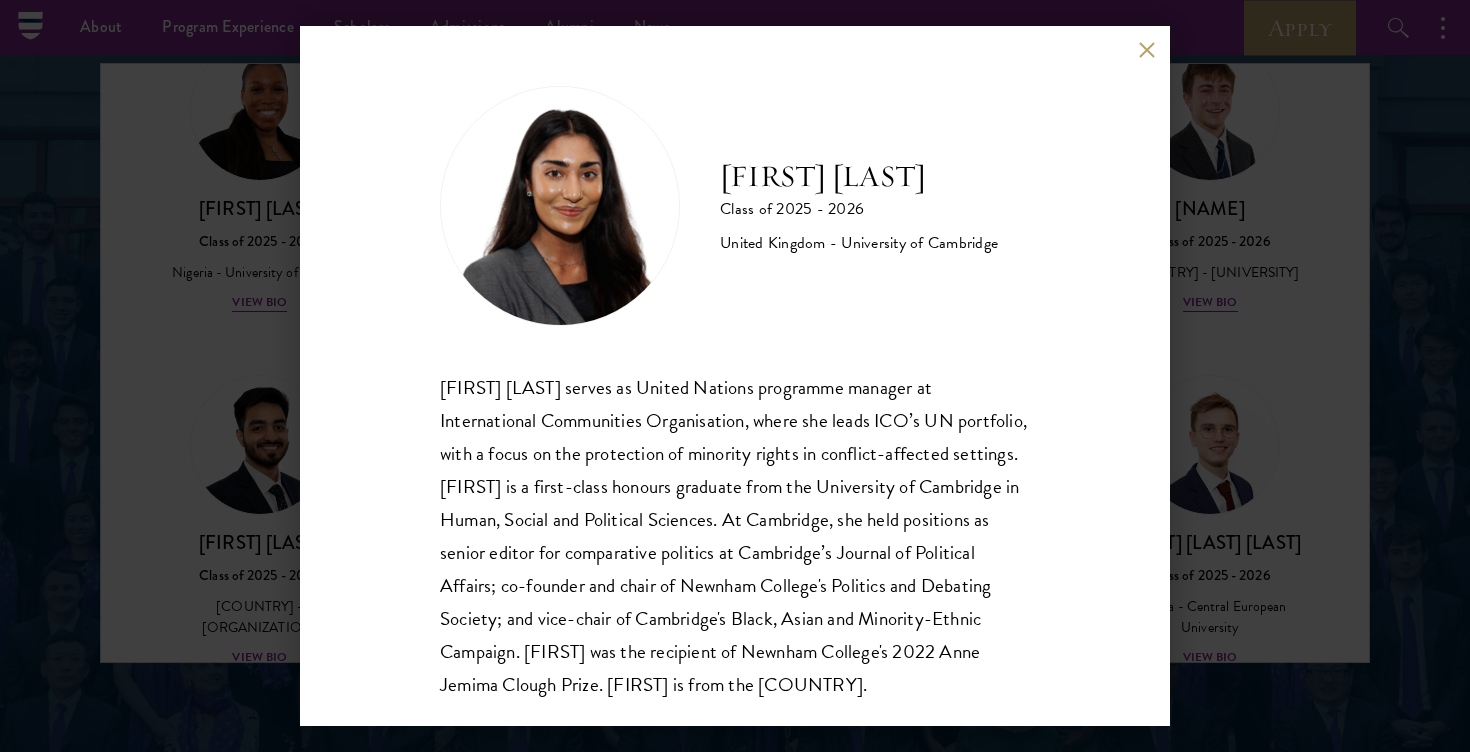 click on "[FIRST] [LAST]
Class of 2025 - 2026
[COUNTRY] - [UNIVERSITY]
[FIRST] [LAST] serves as United Nations programme manager at International Communities Organisation, where she leads ICO’s UN portfolio, with a focus on the protection of minority rights in conflict-affected settings. [FIRST] is a first-class honours graduate from the University of Cambridge in Human, Social and Political Sciences. At Cambridge, she held positions as senior editor for comparative politics at Cambridge’s Journal of Political Affairs; co-founder and chair of Newnham College's Politics and Debating Society; and vice-chair of Cambridge's Black, Asian and Minority-Ethnic Campaign. [FIRST] was the recipient of Newnham College's 2022 Anne Jemima Clough Prize. [FIRST] is from the [COUNTRY]." at bounding box center [735, 376] 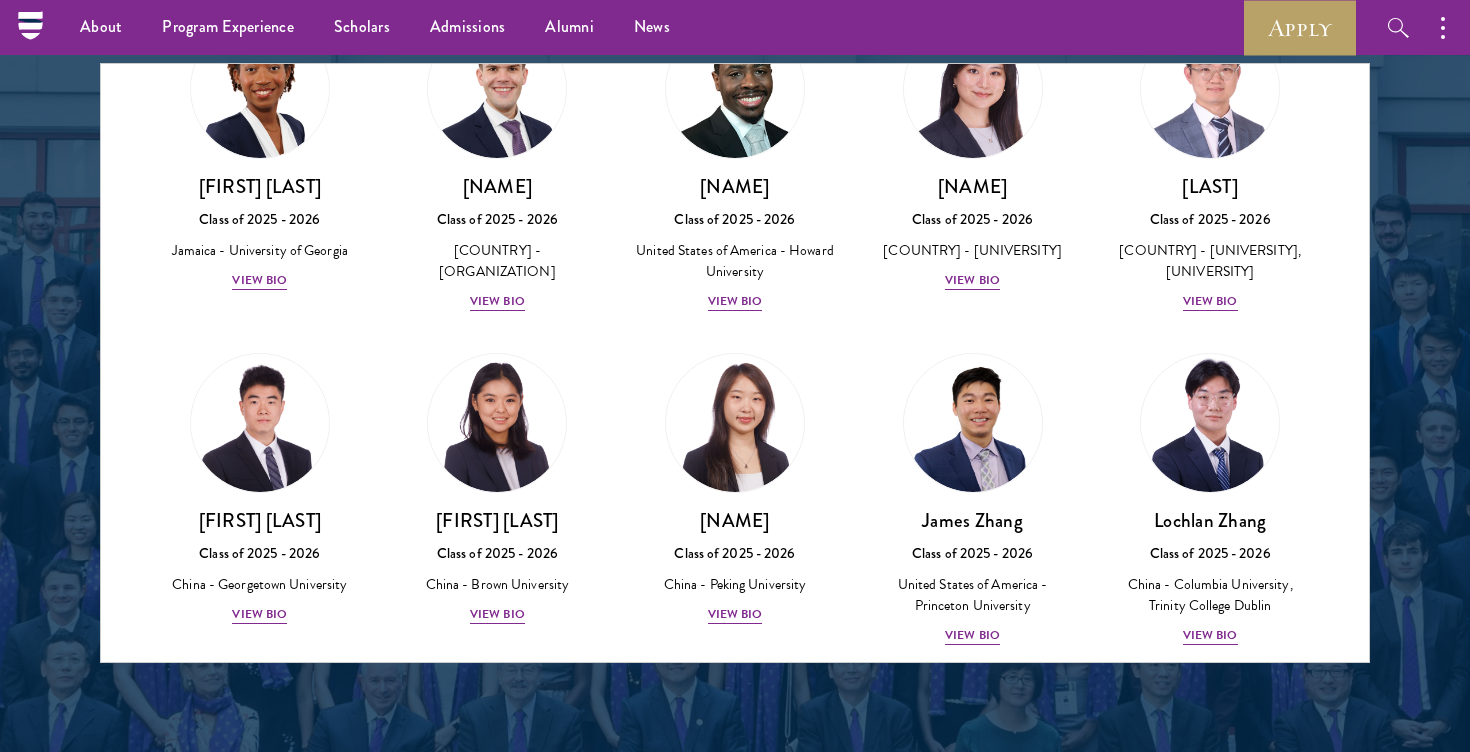 scroll, scrollTop: 9519, scrollLeft: 0, axis: vertical 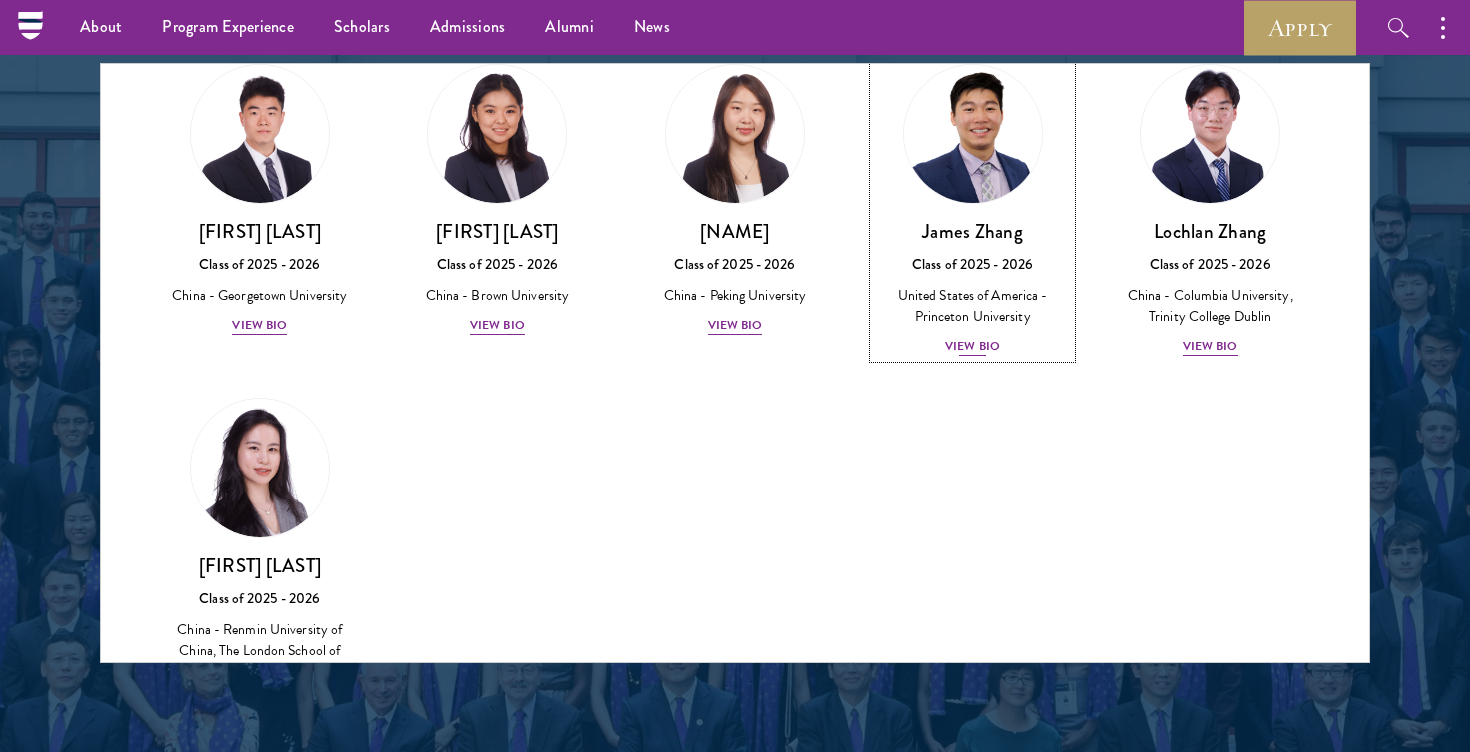 click on "View Bio" at bounding box center (972, 346) 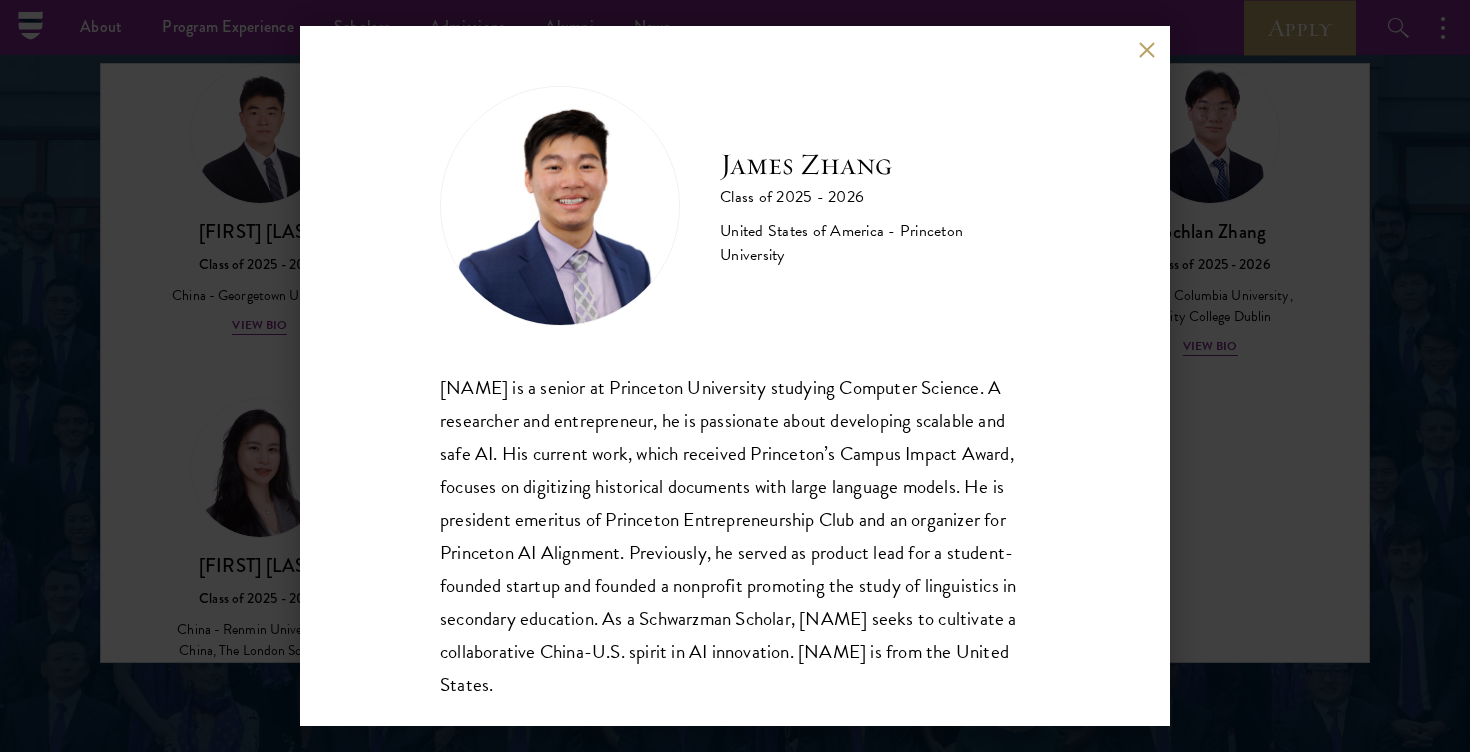 click on "[FIRST] [LAST]
Class of [YEAR] - [YEAR]
[COUNTRY] - [UNIVERSITY]
[FIRST] [LAST] is a senior at [UNIVERSITY] studying Computer Science. A researcher and entrepreneur, he is passionate about developing scalable and safe AI. His current work, which received [UNIVERSITY]'s Campus Impact Award, focuses on digitizing historical documents with large language models. He is president emeritus of [UNIVERSITY] Entrepreneurship Club and an organizer for [UNIVERSITY] AI Alignment. Previously, he served as product lead for a student-founded startup and founded a nonprofit promoting the study of linguistics in secondary education. As a Schwarzman Scholar, [FIRST] seeks to cultivate a collaborative China-U.S. spirit in AI innovation. [FIRST] is from [COUNTRY]." at bounding box center [735, 376] 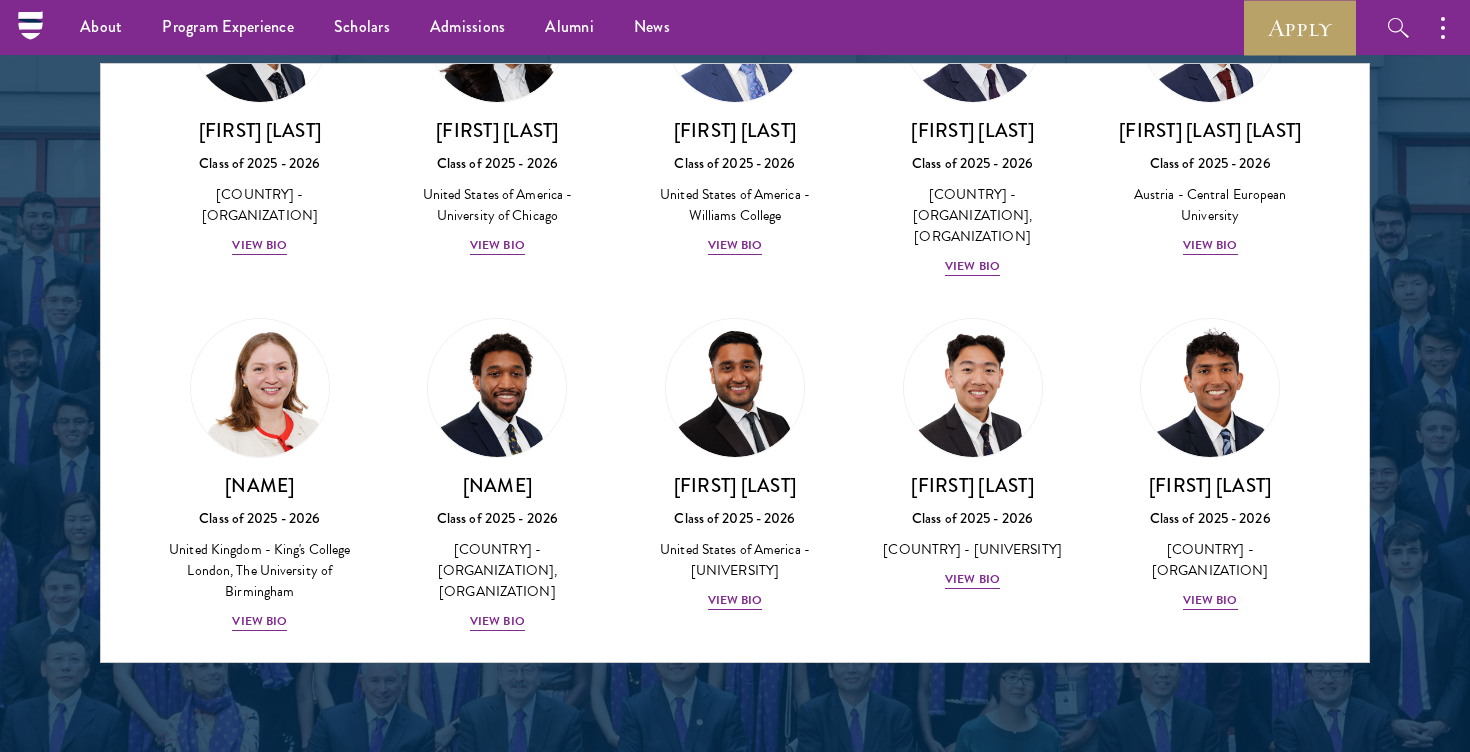 scroll, scrollTop: 7818, scrollLeft: 0, axis: vertical 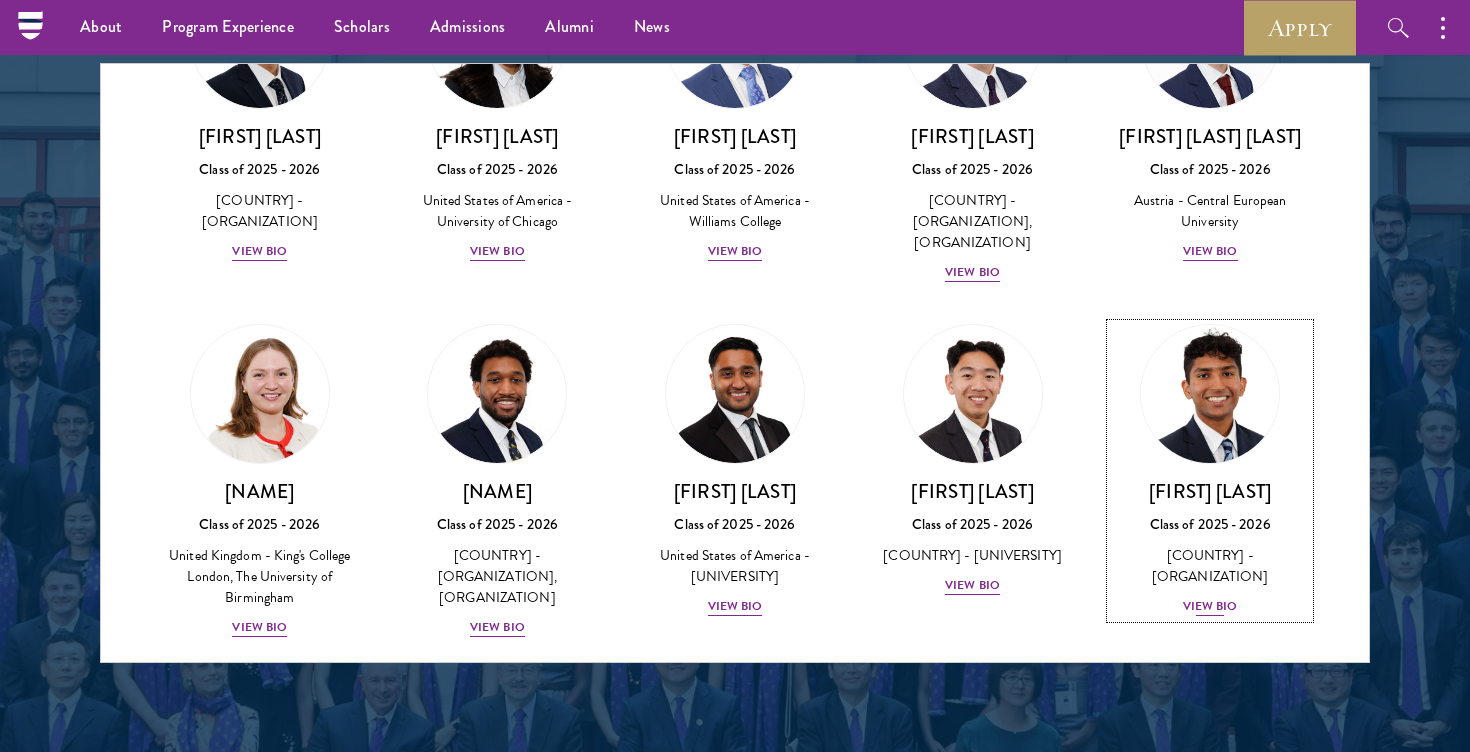 click on "Class of 2025 - 2026" at bounding box center [1210, 524] 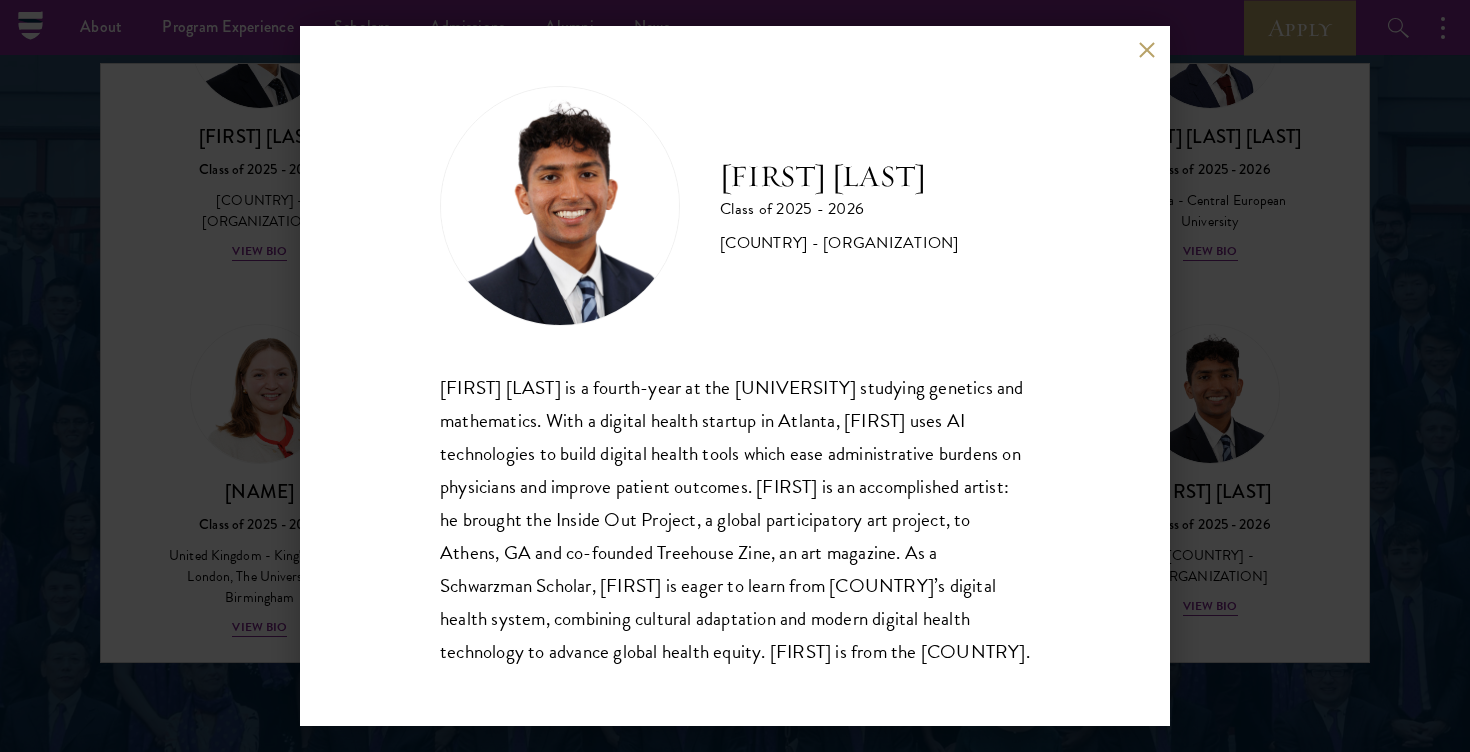 click on "[FIRST] [LAST]
Class of 2025 - 2026
[COUNTRY] - [UNIVERSITY]
[FIRST] [LAST] is a fourth-year at the University of Georgia studying genetics and mathematics. With a digital health startup in Atlanta, [FIRST] uses AI technologies to build digital health tools which ease administrative burdens on physicians and improve patient outcomes. [FIRST] is an accomplished artist: he brought the Inside Out Project, a global participatory art project, to Athens, GA and co-founded Treehouse Zine, an art magazine. As a Schwarzman Scholar, [FIRST] is eager to learn from China's digital health system, combining cultural adaptation and modern digital health technology to advance global health equity. [FIRST] is from the [COUNTRY]." at bounding box center (735, 376) 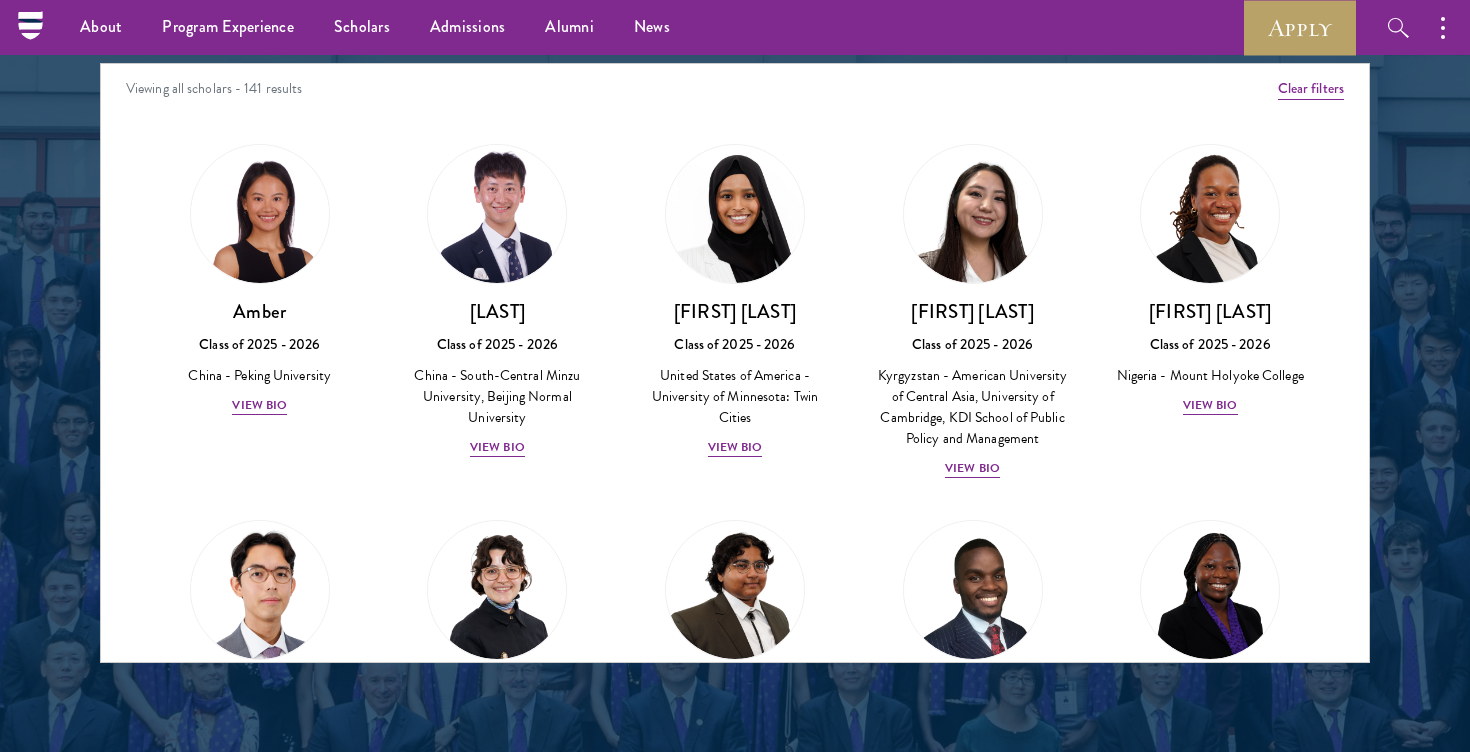 scroll, scrollTop: 0, scrollLeft: 0, axis: both 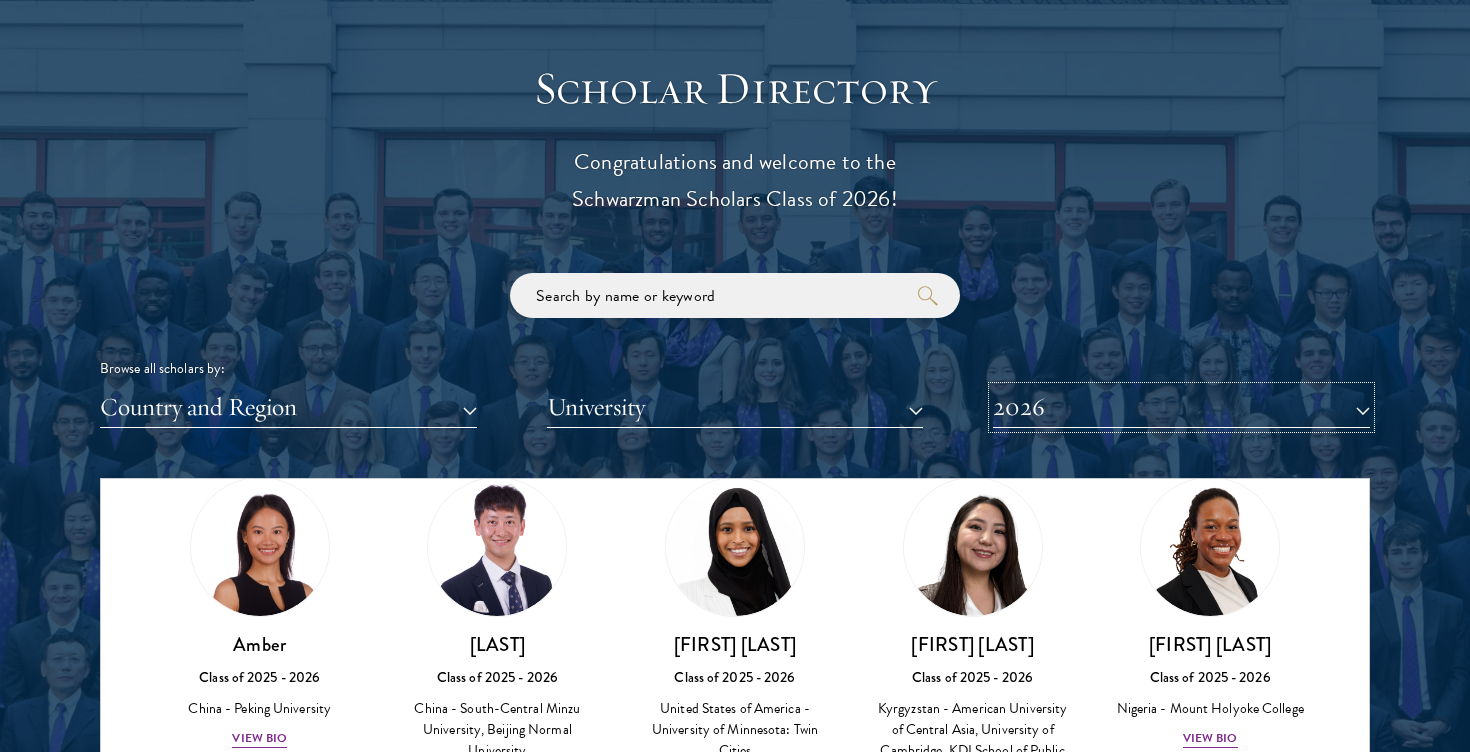 click on "2026" at bounding box center [1181, 407] 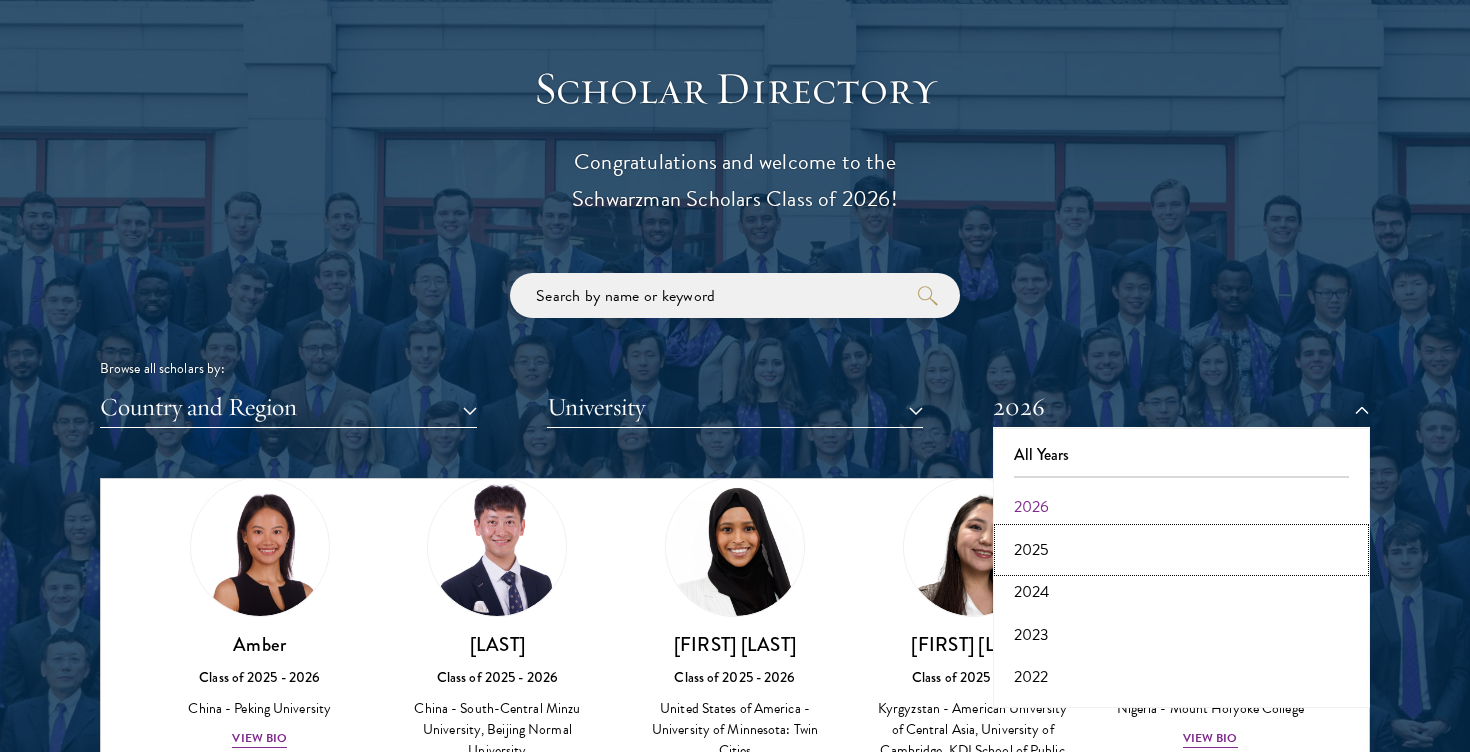 click on "2025" at bounding box center [1181, 550] 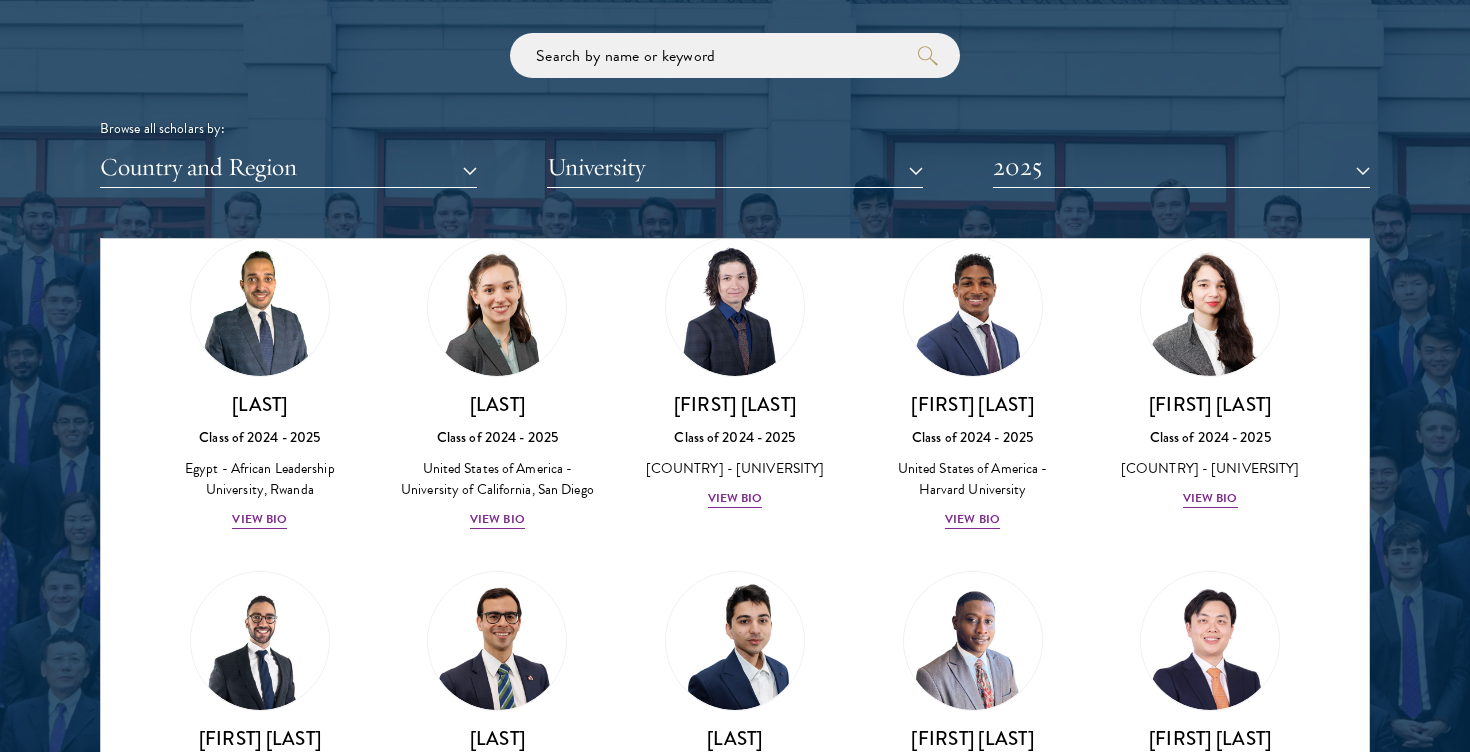scroll, scrollTop: 2525, scrollLeft: 0, axis: vertical 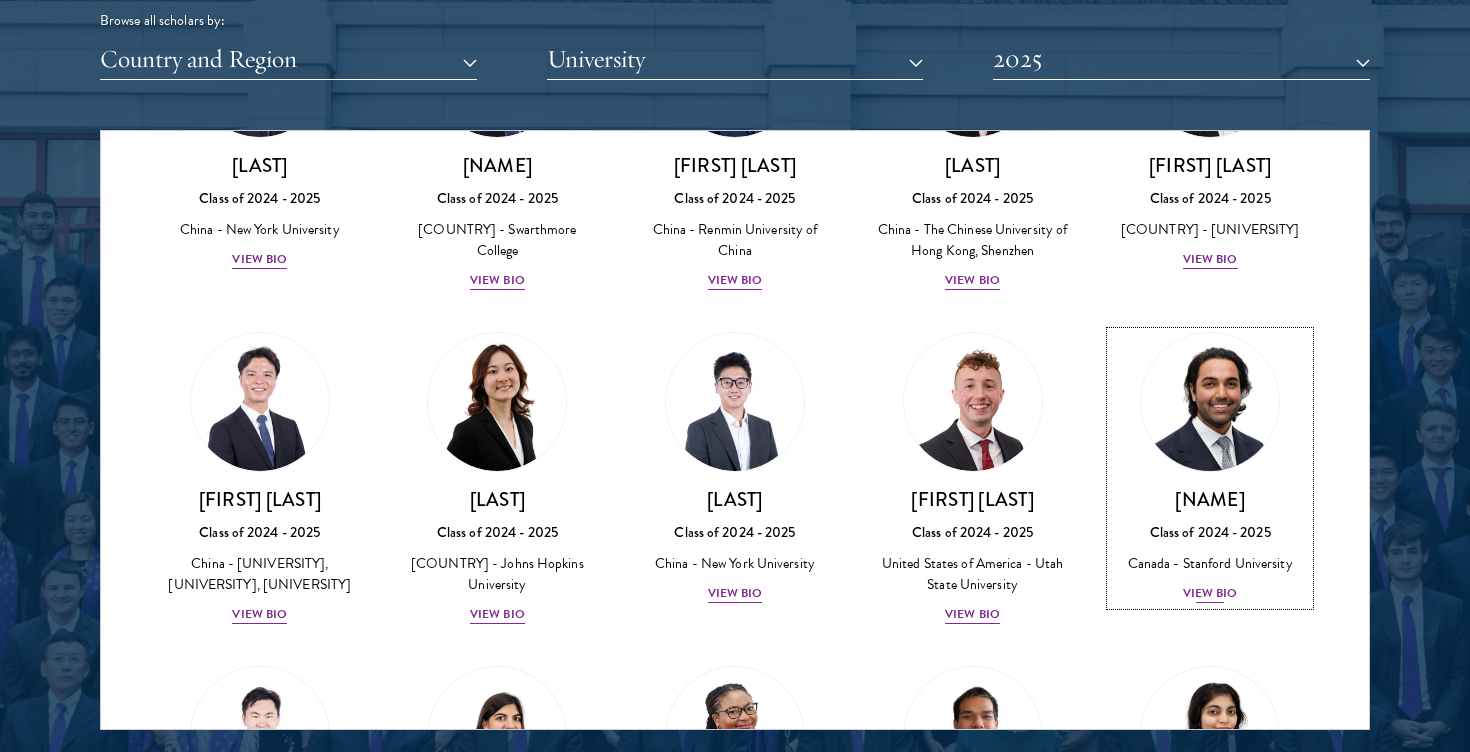click at bounding box center (1210, 402) 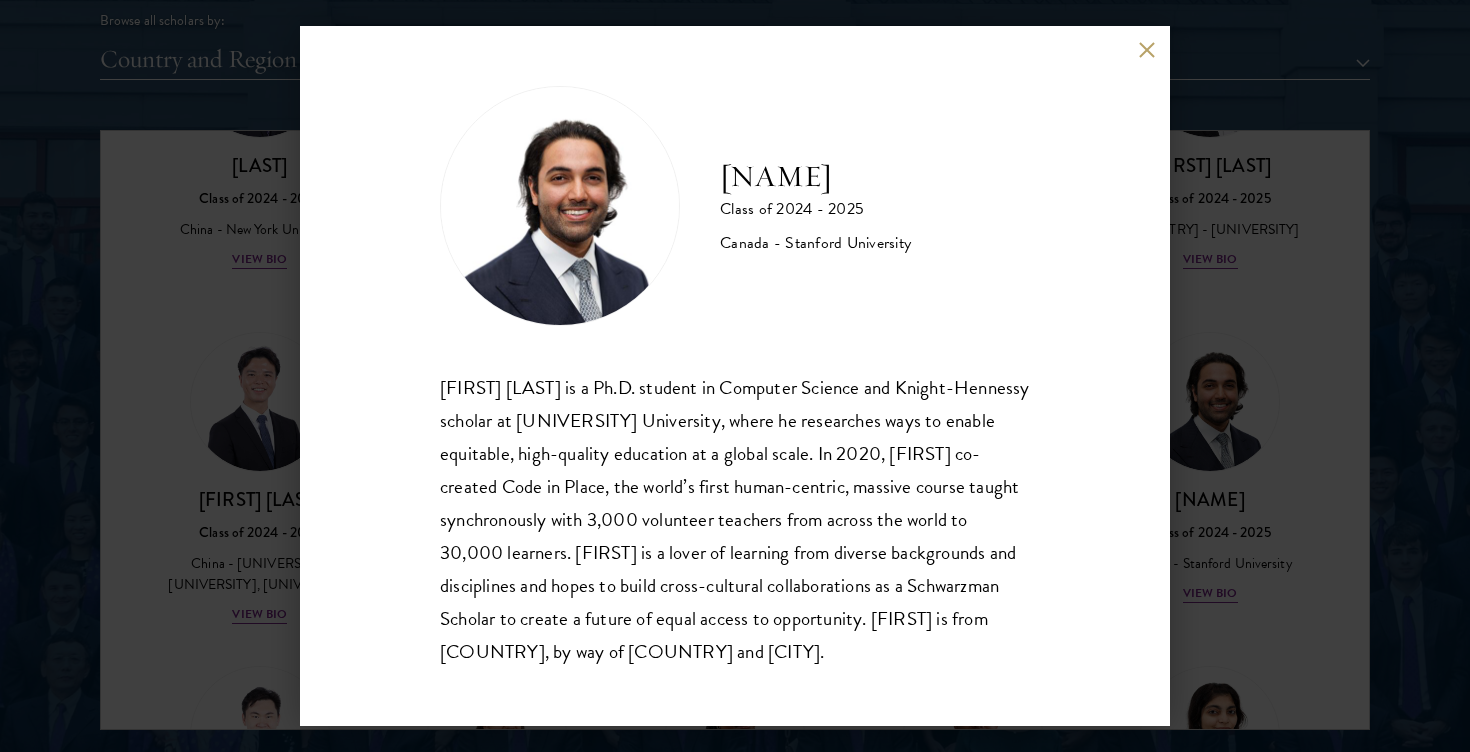 click on "[FIRST] [LAST]
Class of 2024 - 2025
[COUNTRY] - [UNIVERSITY]
[FIRST] [LAST] is a Ph.D. student in Computer Science and Knight-Hennessy scholar at Stanford University, where he researches ways to enable equitable, high-quality education at a global scale. In 2020, [FIRST] co-created Code in Place, the world’s first human-centric, massive course taught synchronously with 3,000 volunteer teachers from across the world to 30,000 learners. [FIRST] is a lover of learning from diverse backgrounds and disciplines and hopes to build cross-cultural collaborations as a Schwarzman Scholar to create a future of equal access to opportunity. [FIRST] is from [COUNTRY], by way of Pakistan and Dubai." at bounding box center (735, 376) 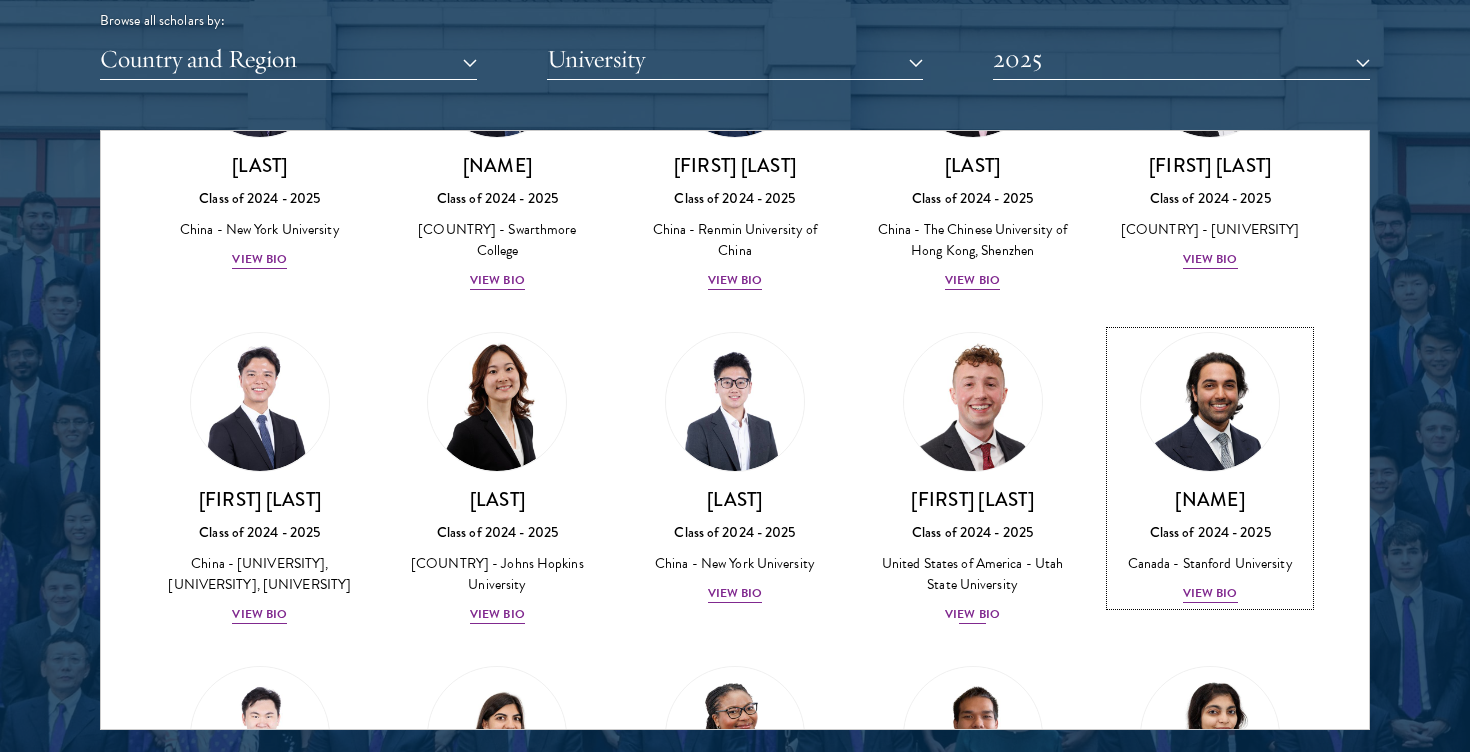scroll, scrollTop: 5066, scrollLeft: 0, axis: vertical 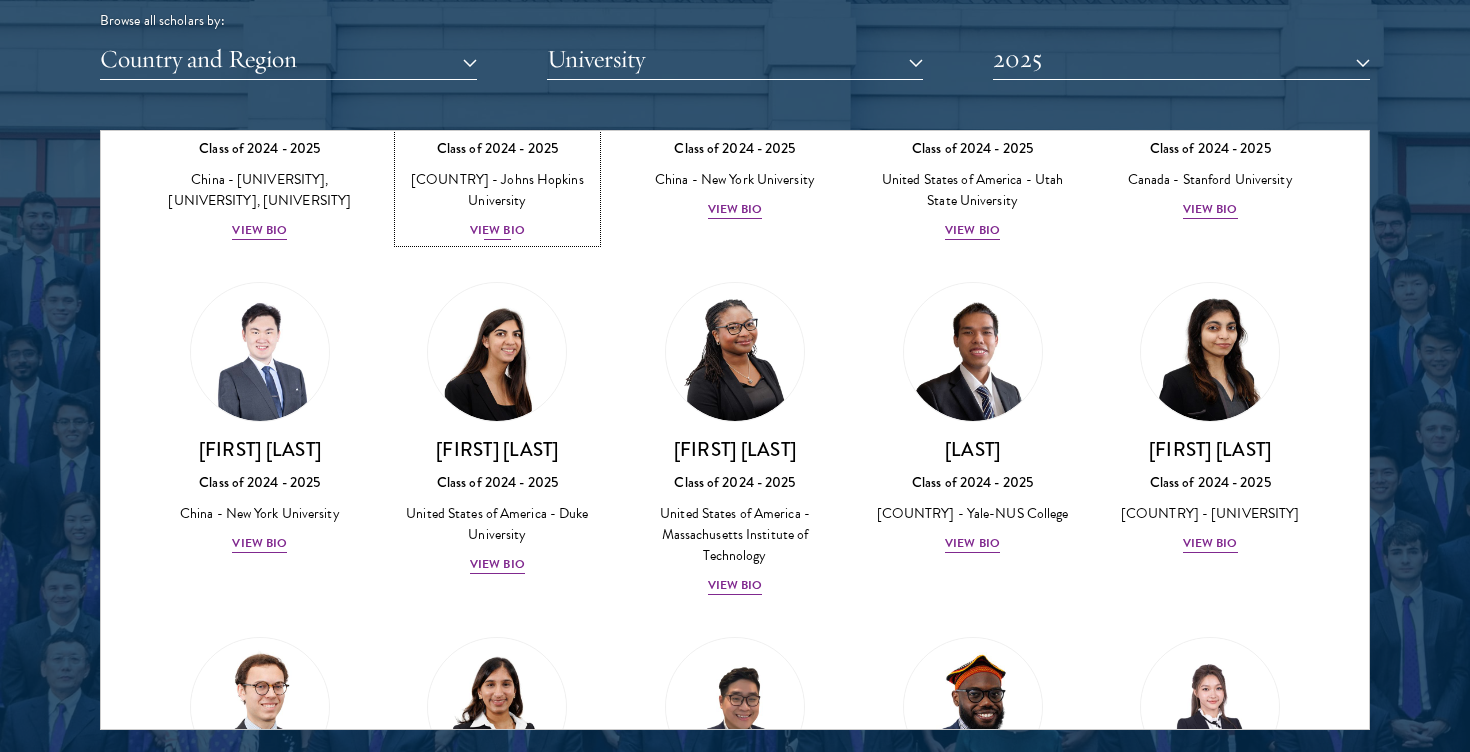 click on "View Bio" at bounding box center [497, 230] 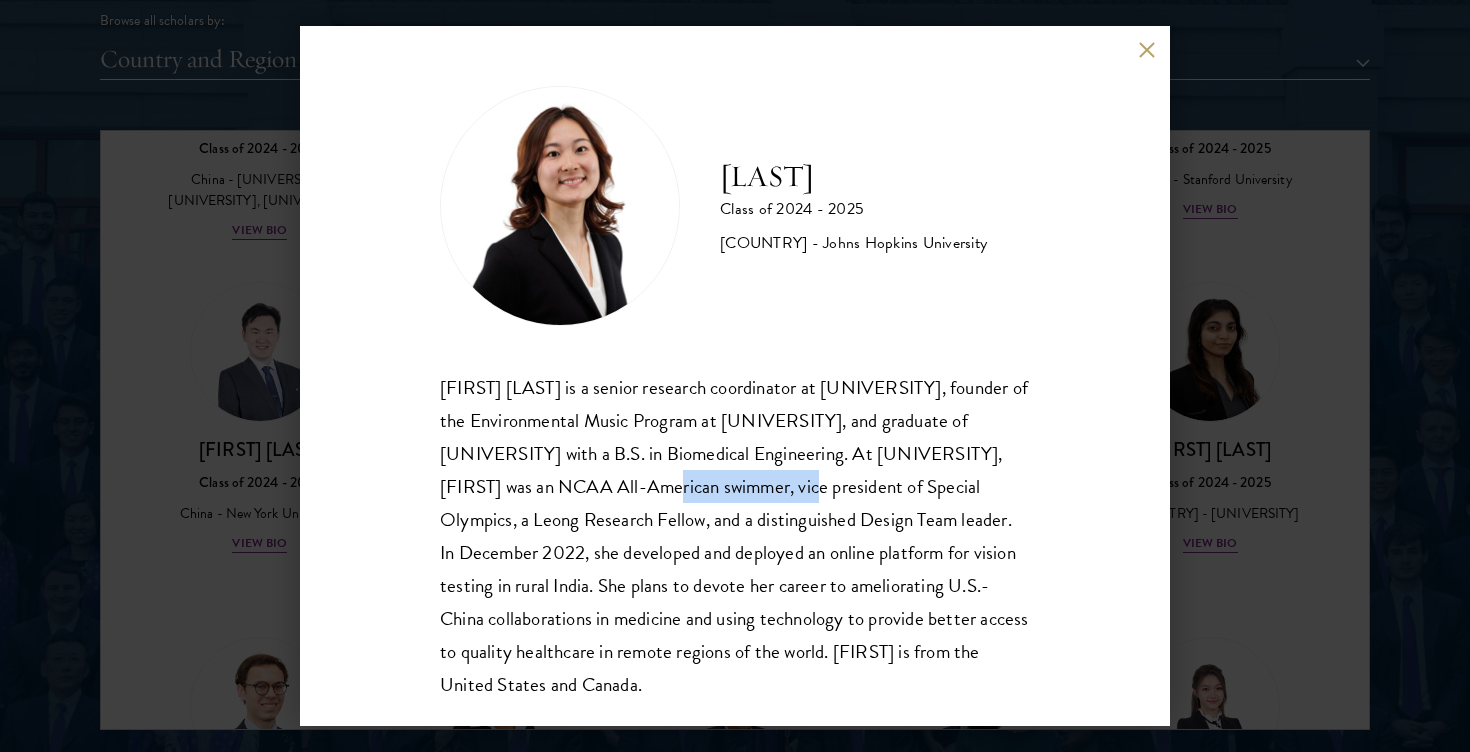 drag, startPoint x: 549, startPoint y: 483, endPoint x: 713, endPoint y: 493, distance: 164.3046 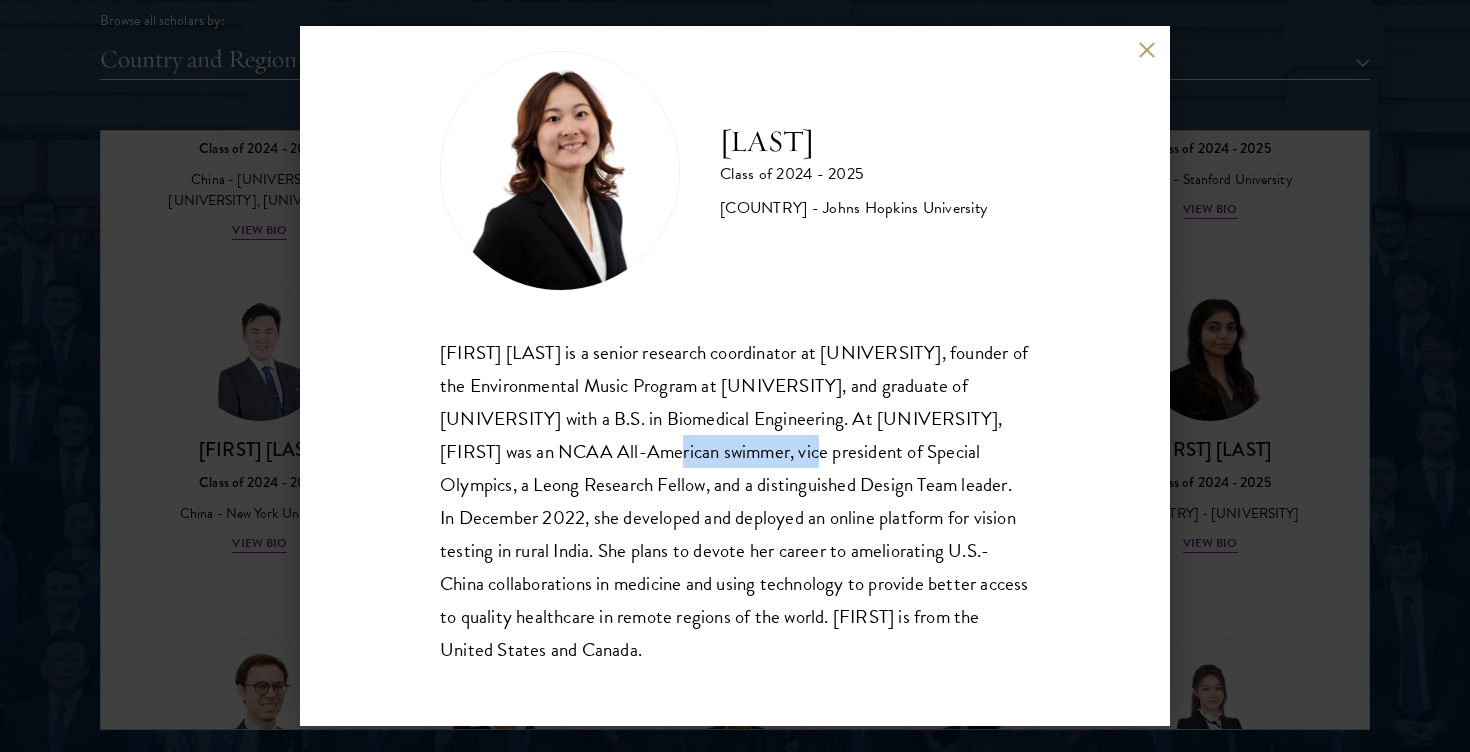 scroll, scrollTop: 31, scrollLeft: 0, axis: vertical 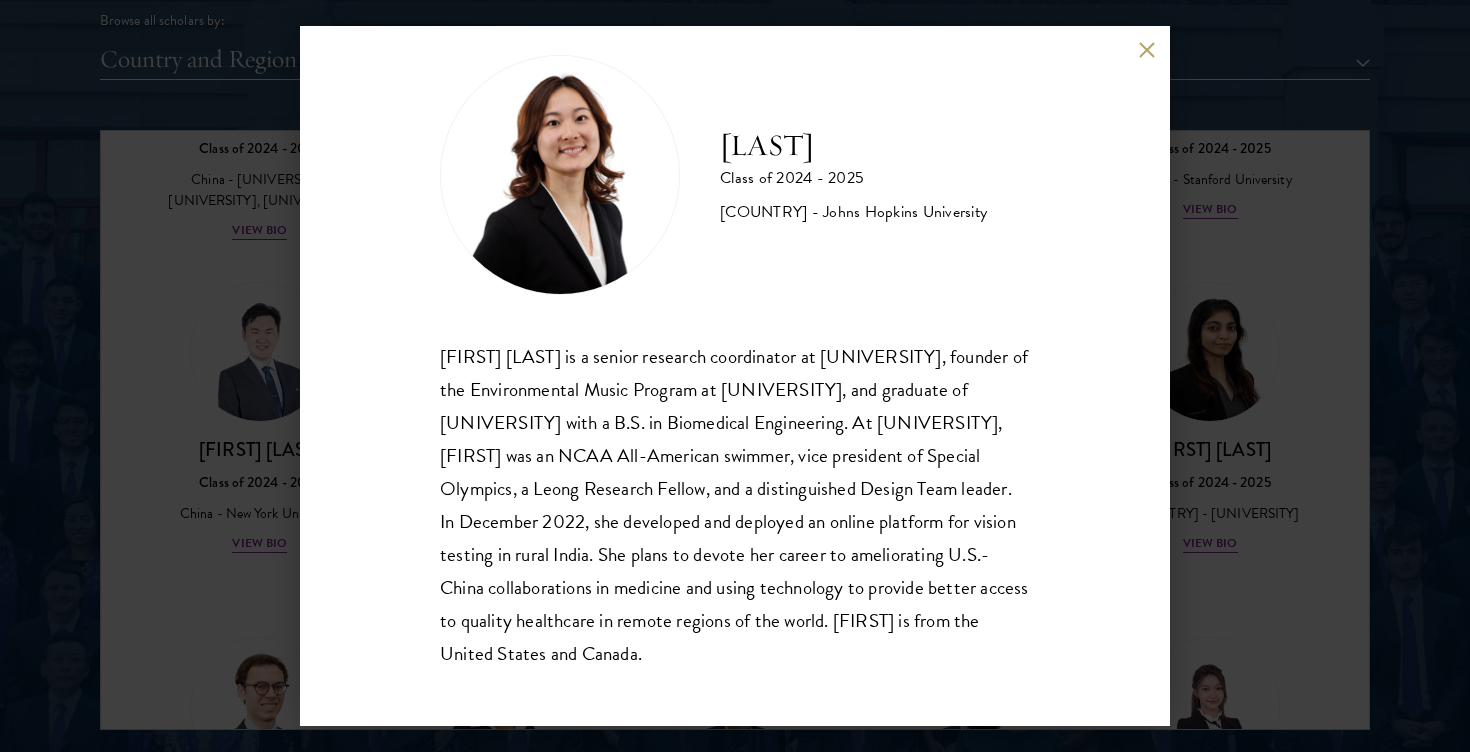 click on "[FIRST] [LAST]
Class of 2024 - 2025
United States of America - [UNIVERSITY]
[FIRST] [LAST] is a senior research coordinator at [UNIVERSITY], founder of the Environmental Music Program at [UNIVERSITY], and graduate of [UNIVERSITY] with a B.S. in Biomedical Engineering. At [UNIVERSITY], [FIRST] was an NCAA All-American swimmer, vice president of Special Olympics, a Leong Research Fellow, and a distinguished Design Team leader. In December 2022, she developed and deployed an online platform for vision testing in rural India. She plans to devote her career to ameliorating U.S.-China collaborations in medicine and using technology to provide better access to quality healthcare in remote regions of the world. [FIRST] is from the United States and Canada." at bounding box center (735, 376) 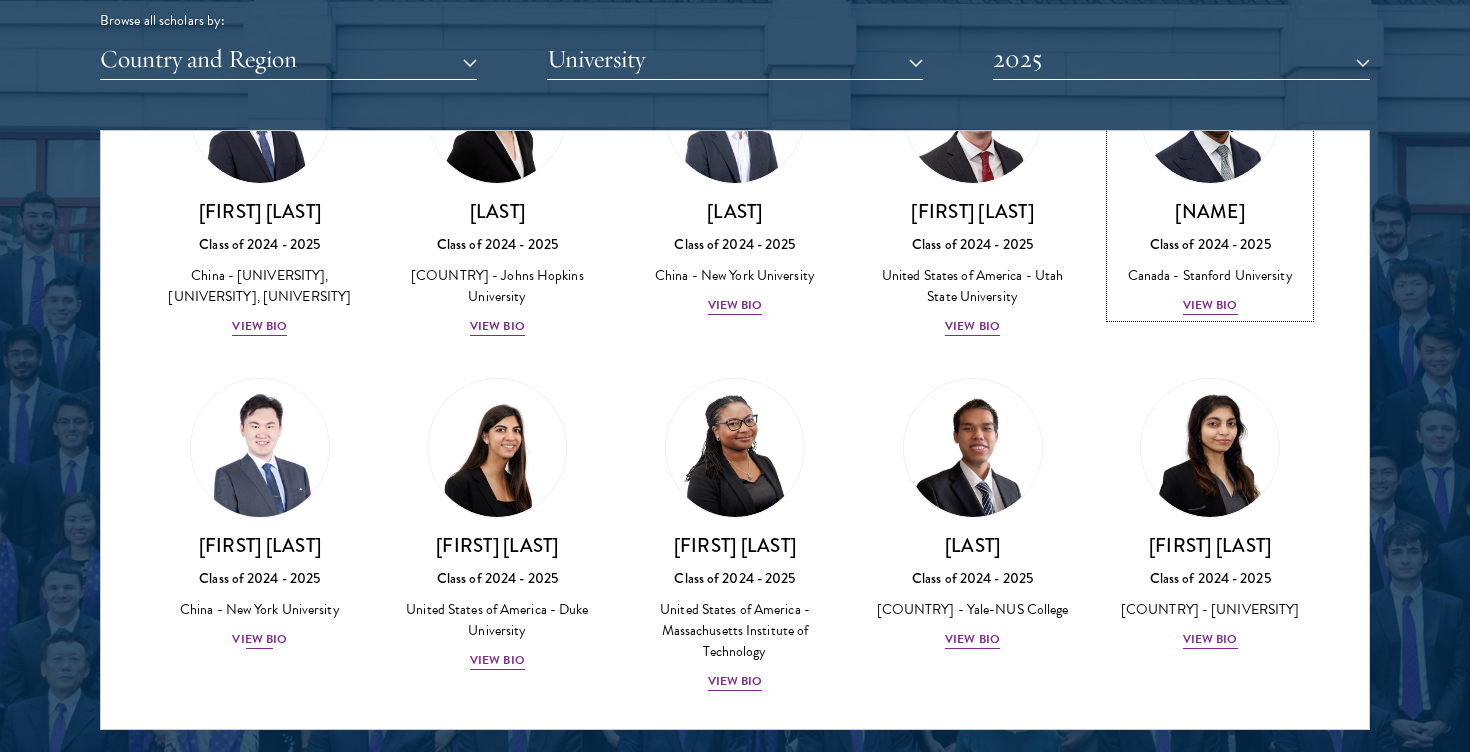 scroll, scrollTop: 4967, scrollLeft: 0, axis: vertical 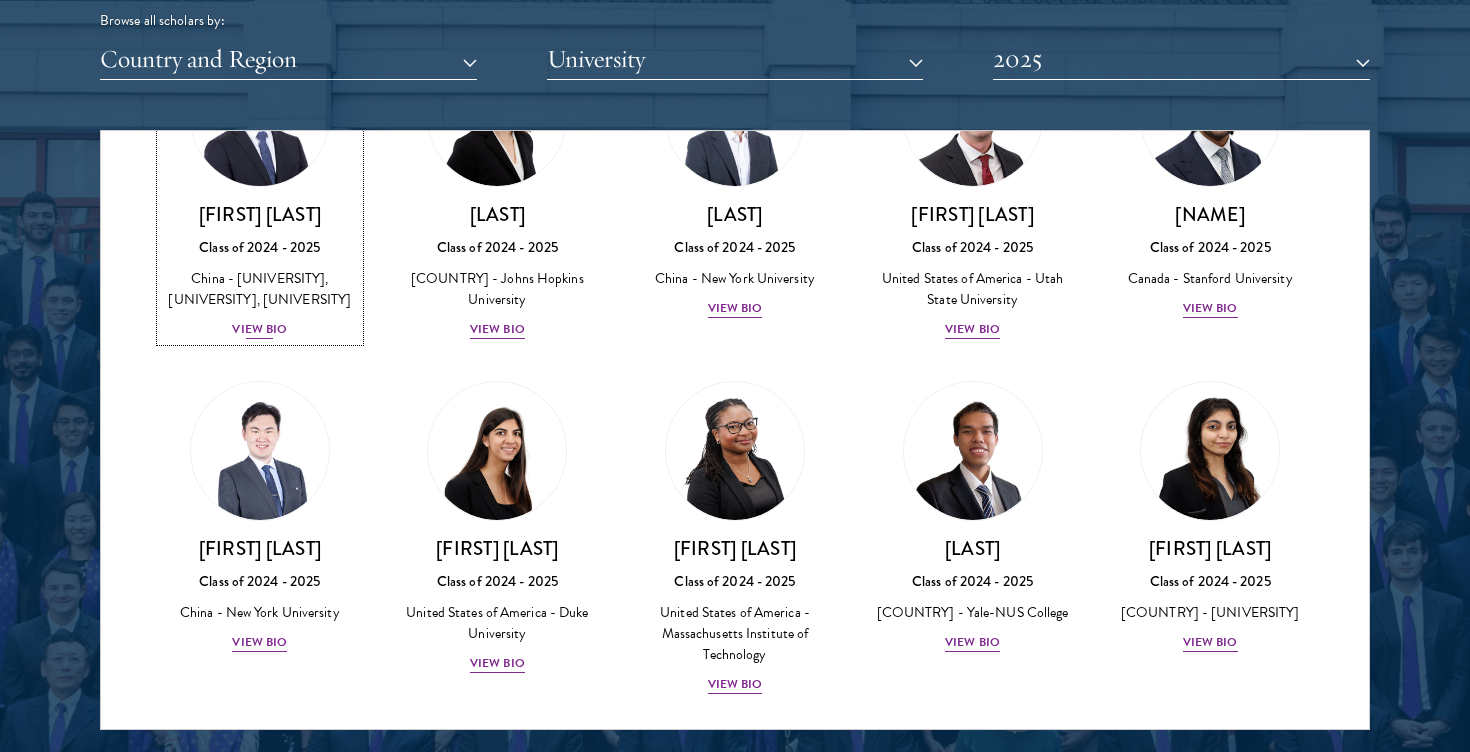 click on "View Bio" at bounding box center [259, 329] 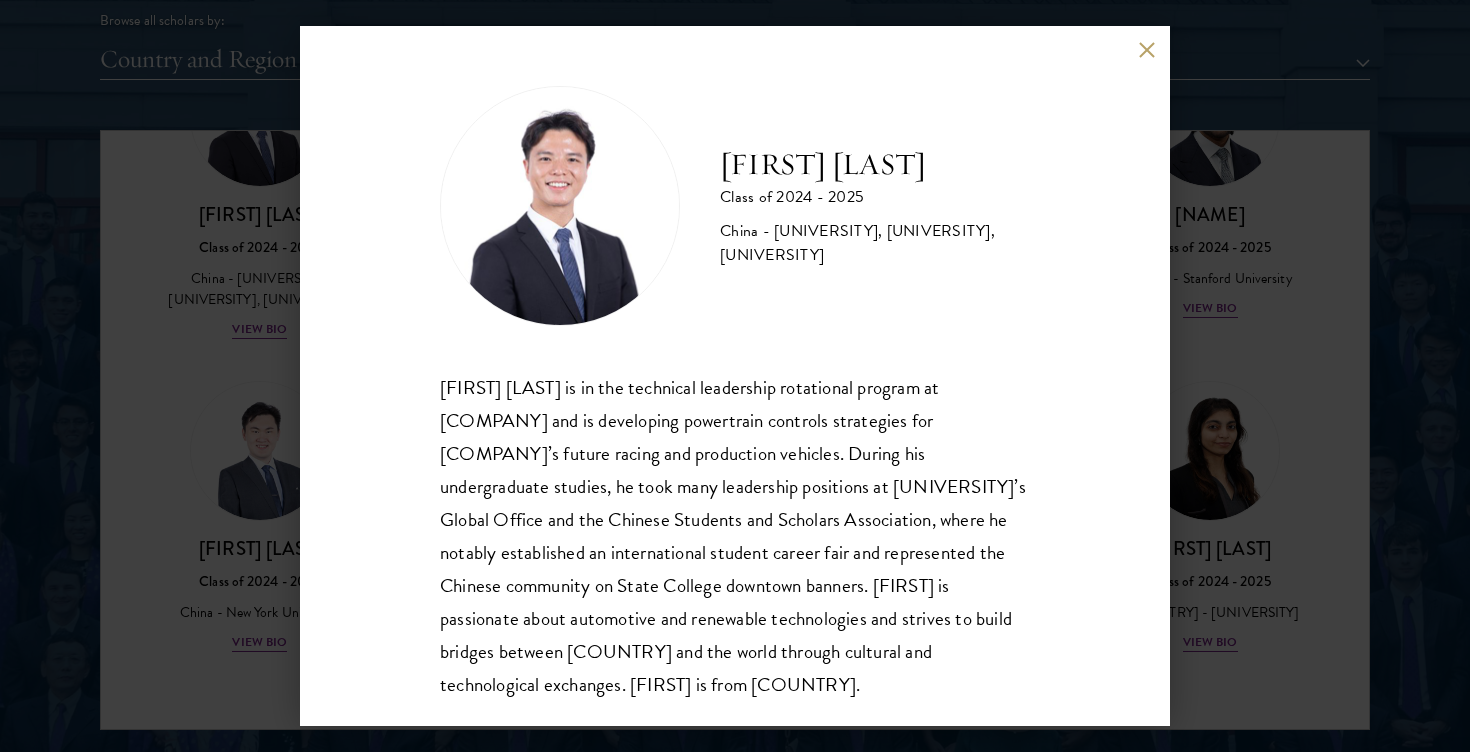 click on "[FIRST] [LAST]
Class of 2024 - 2025
[COUNTRY] - [UNIVERSITY], [UNIVERSITY], [UNIVERSITY]
[FIRST] [LAST] is in the technical leadership rotational program at Ford Motor Company and is developing powertrain controls strategies for Ford’s future racing and production vehicles. During his undergraduate studies, he took many leadership positions at Pennsylvania State University's Global Office and the Chinese Students and Scholars Association, where he notably established an international student career fair and represented the Chinese community on State College downtown banners. [FIRST] is passionate about automotive and renewable technologies and strives to build bridges between China and the world through cultural and technological exchanges. [FIRST] is from [COUNTRY]." at bounding box center (735, 376) 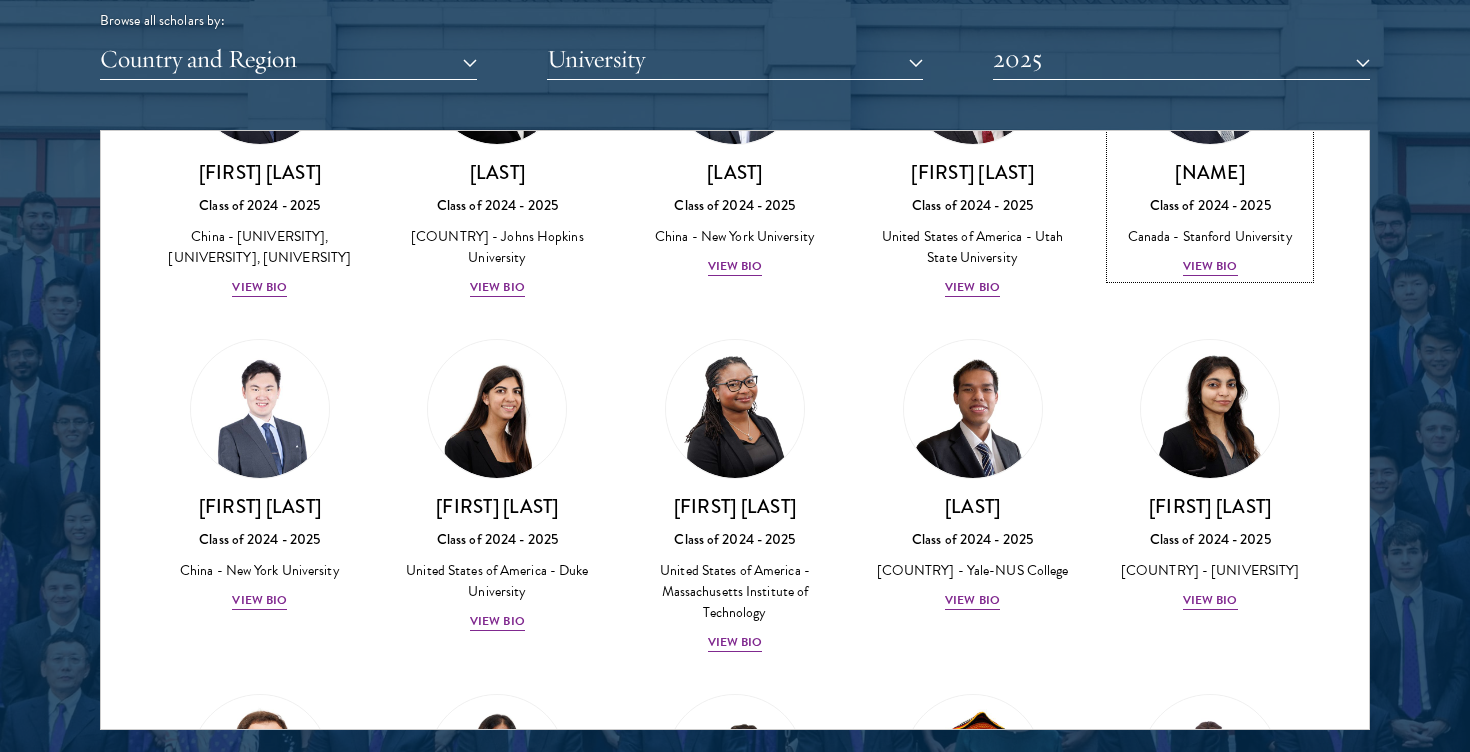 scroll, scrollTop: 5015, scrollLeft: 0, axis: vertical 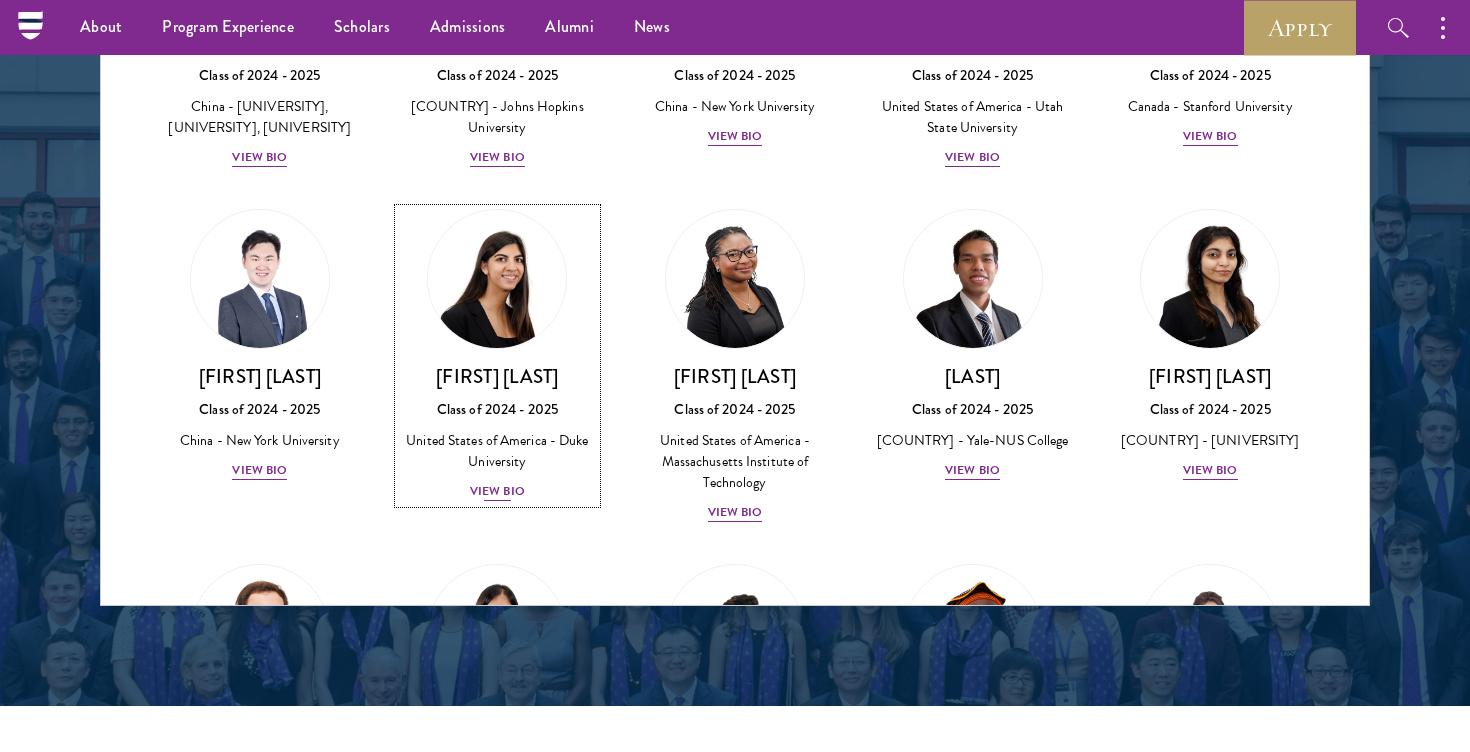 click at bounding box center [497, 279] 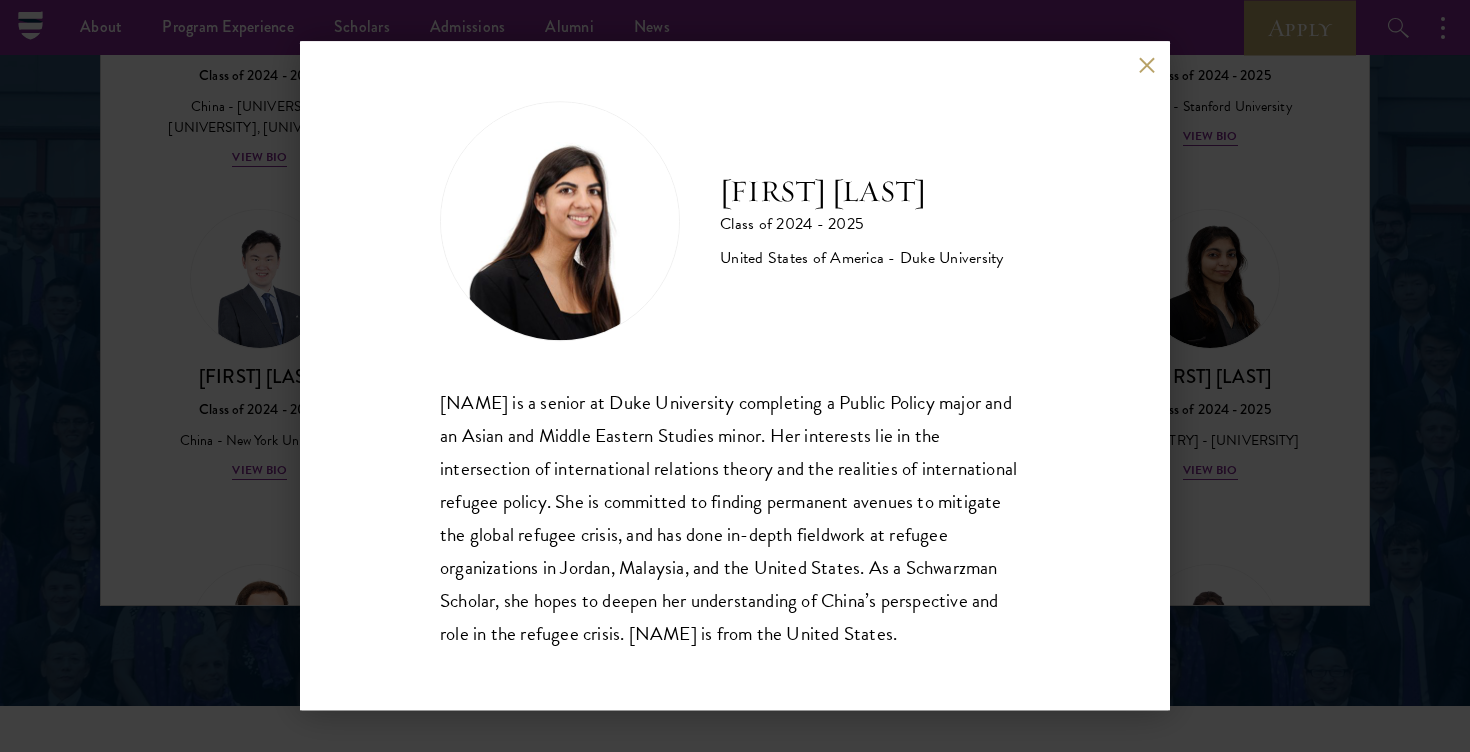 click on "[LAST] is a senior at [UNIVERSITY] completing a Public Policy major and an Asian and Middle Eastern Studies minor. Her interests lie in the intersection of international relations theory and the realities of international refugee policy. She is committed to finding permanent avenues to mitigate the global refugee crisis, and has done in-depth fieldwork at refugee organizations in [COUNTRY], [COUNTRY], and the [COUNTRY]. As a [FELLOWSHIP] Scholar, she hopes to deepen her understanding of [COUNTRY]’s perspective and role in the refugee crisis. [LAST] is from the [COUNTRY]." at bounding box center [735, 376] 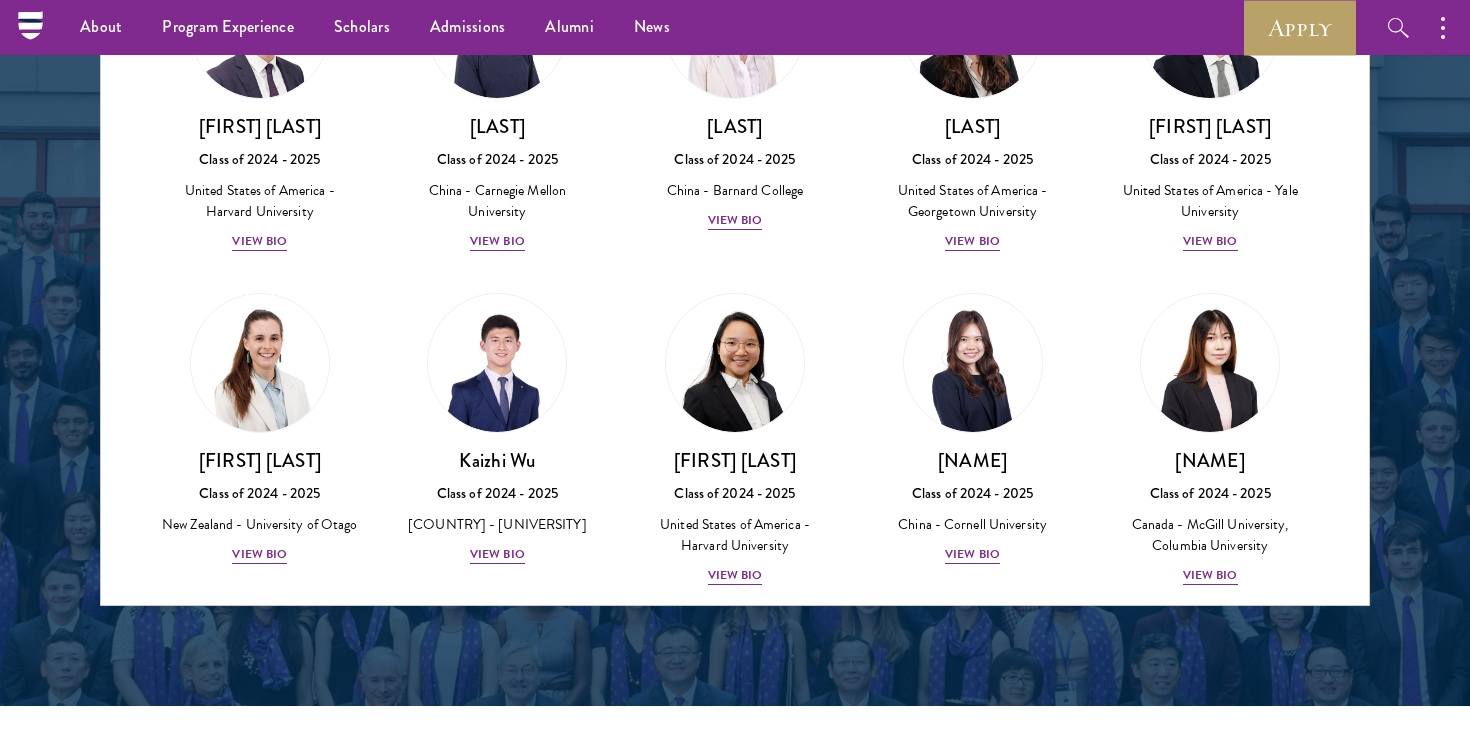 scroll, scrollTop: 8113, scrollLeft: 0, axis: vertical 